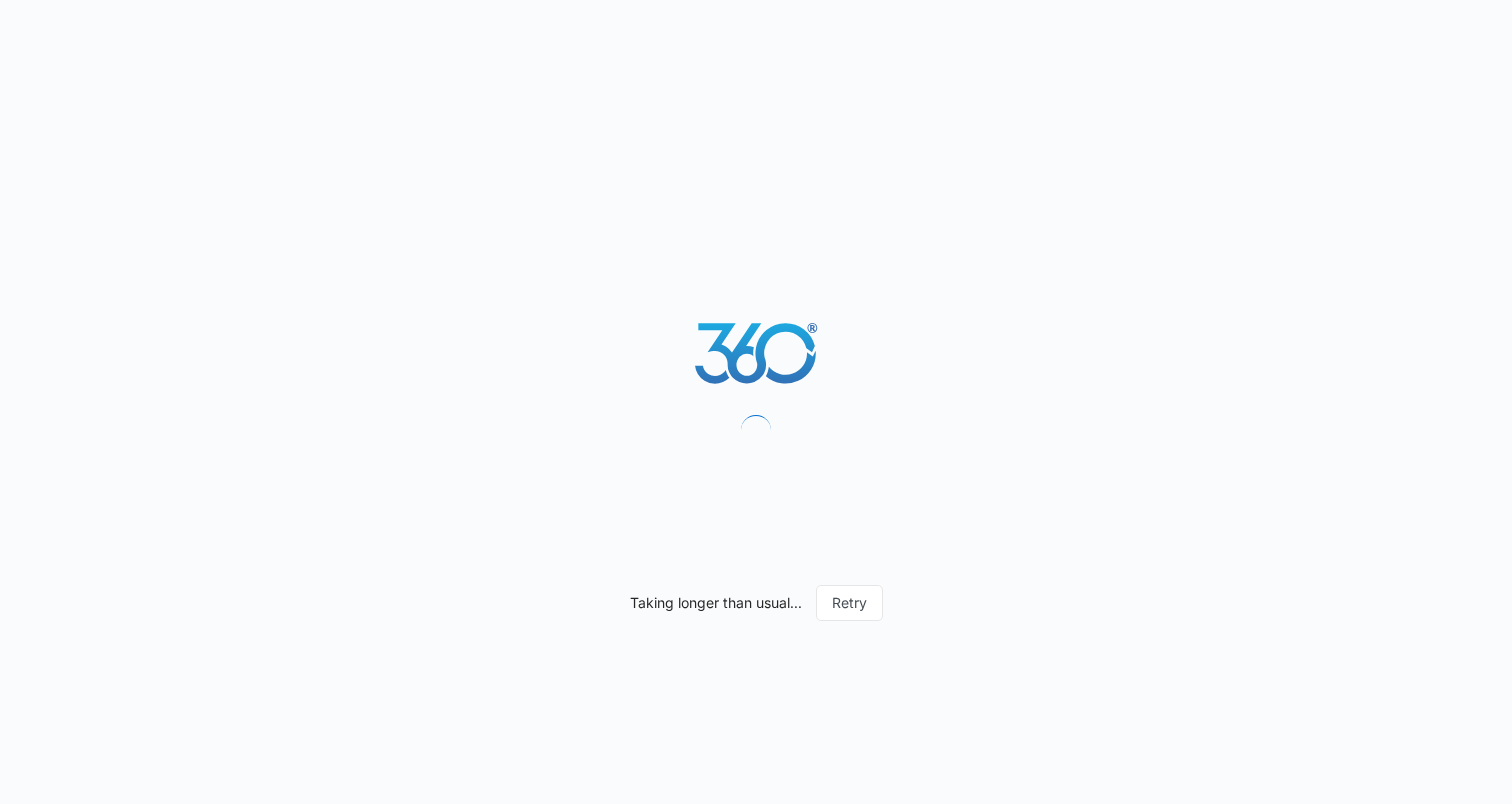 scroll, scrollTop: 0, scrollLeft: 0, axis: both 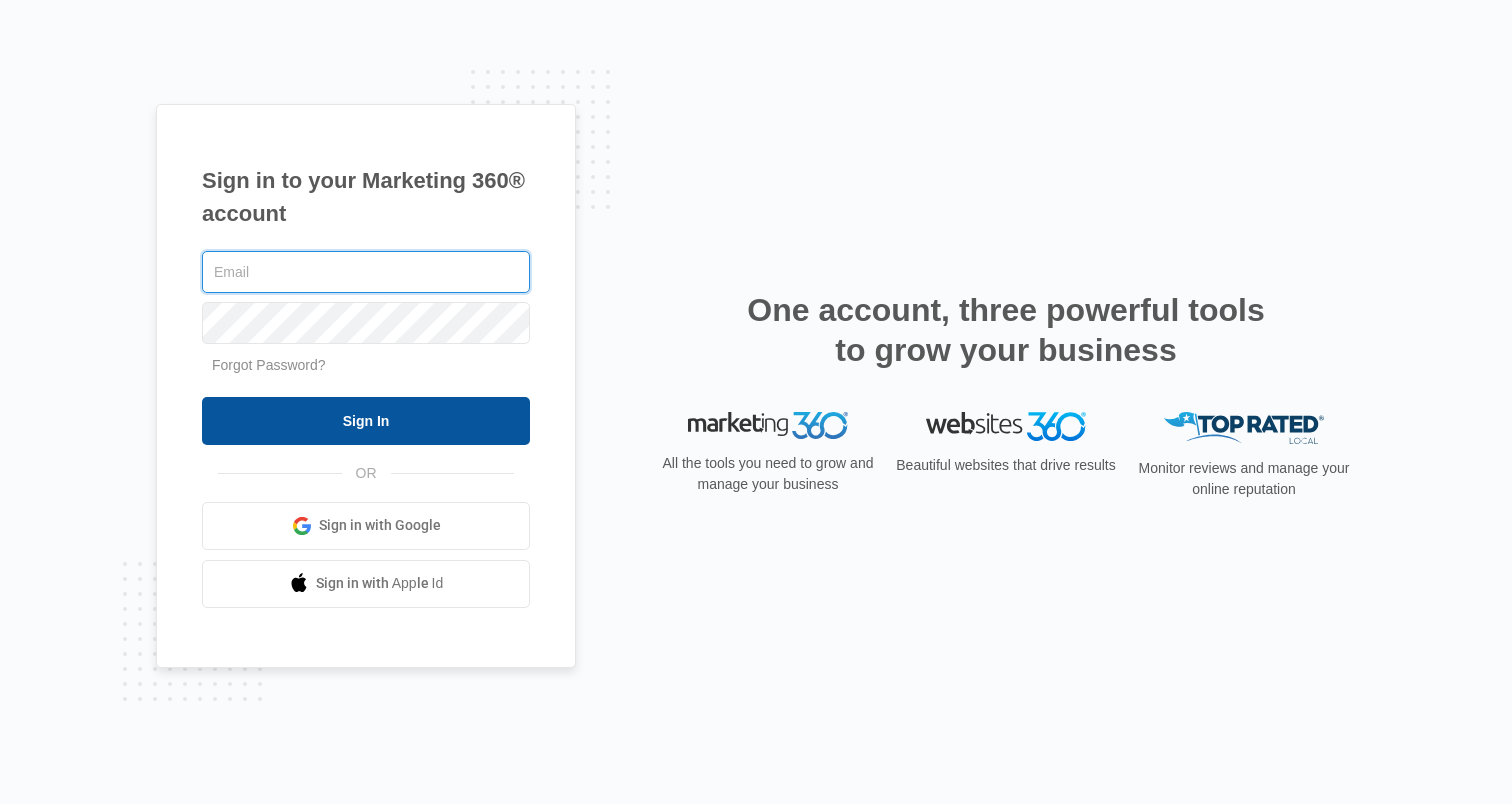 type on "[EMAIL]" 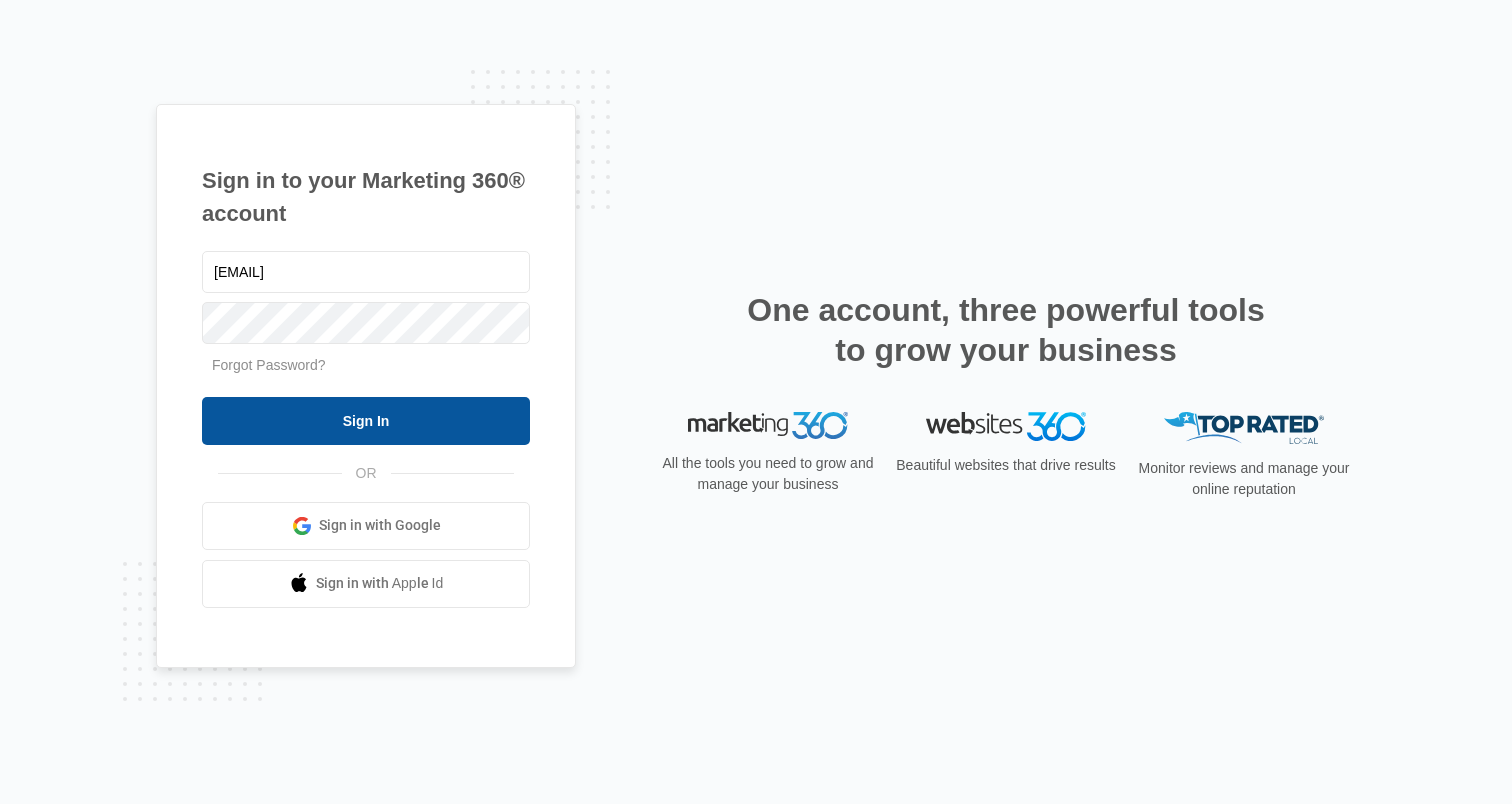 click on "Sign In" at bounding box center (366, 421) 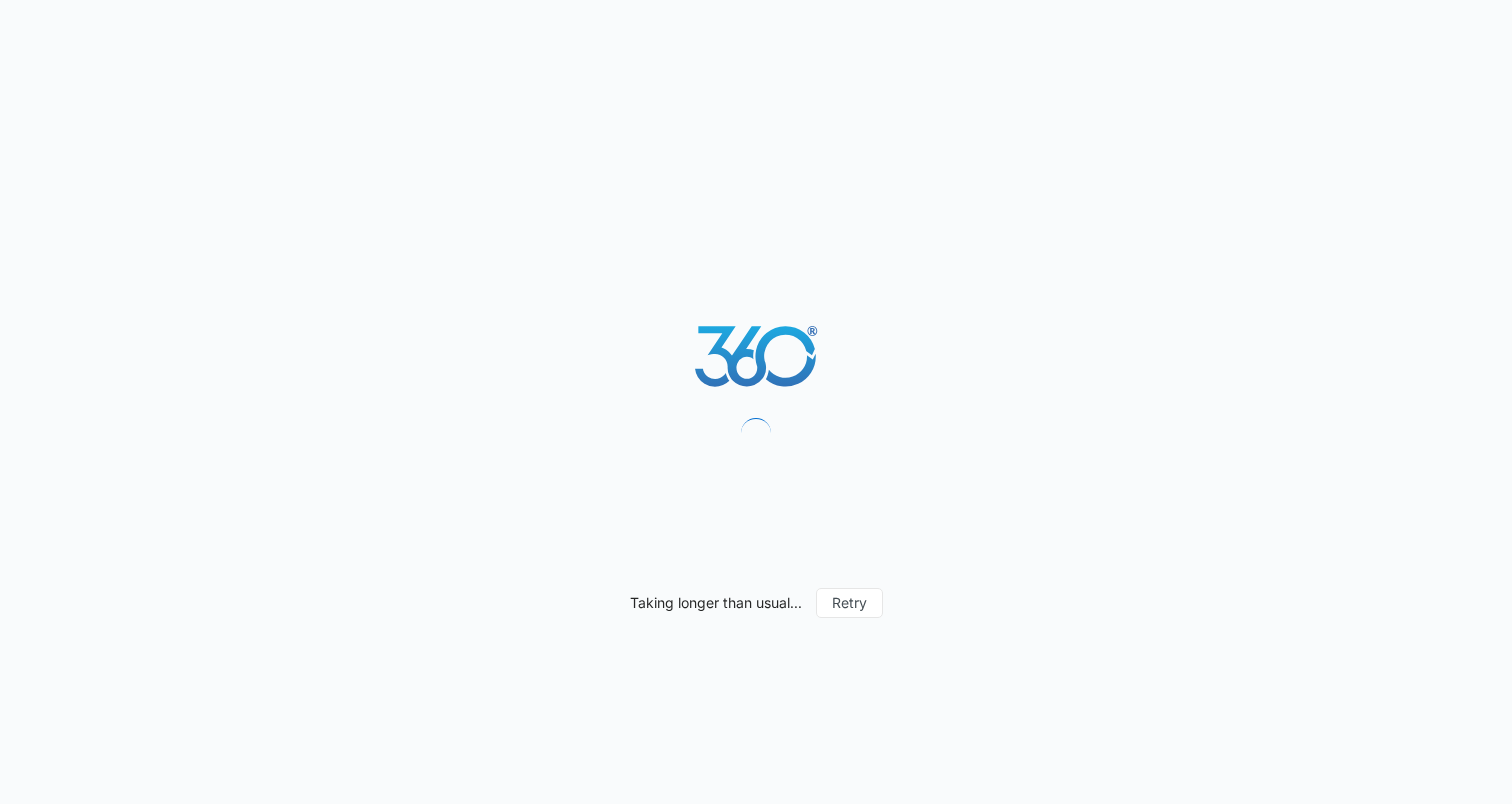 scroll, scrollTop: 0, scrollLeft: 0, axis: both 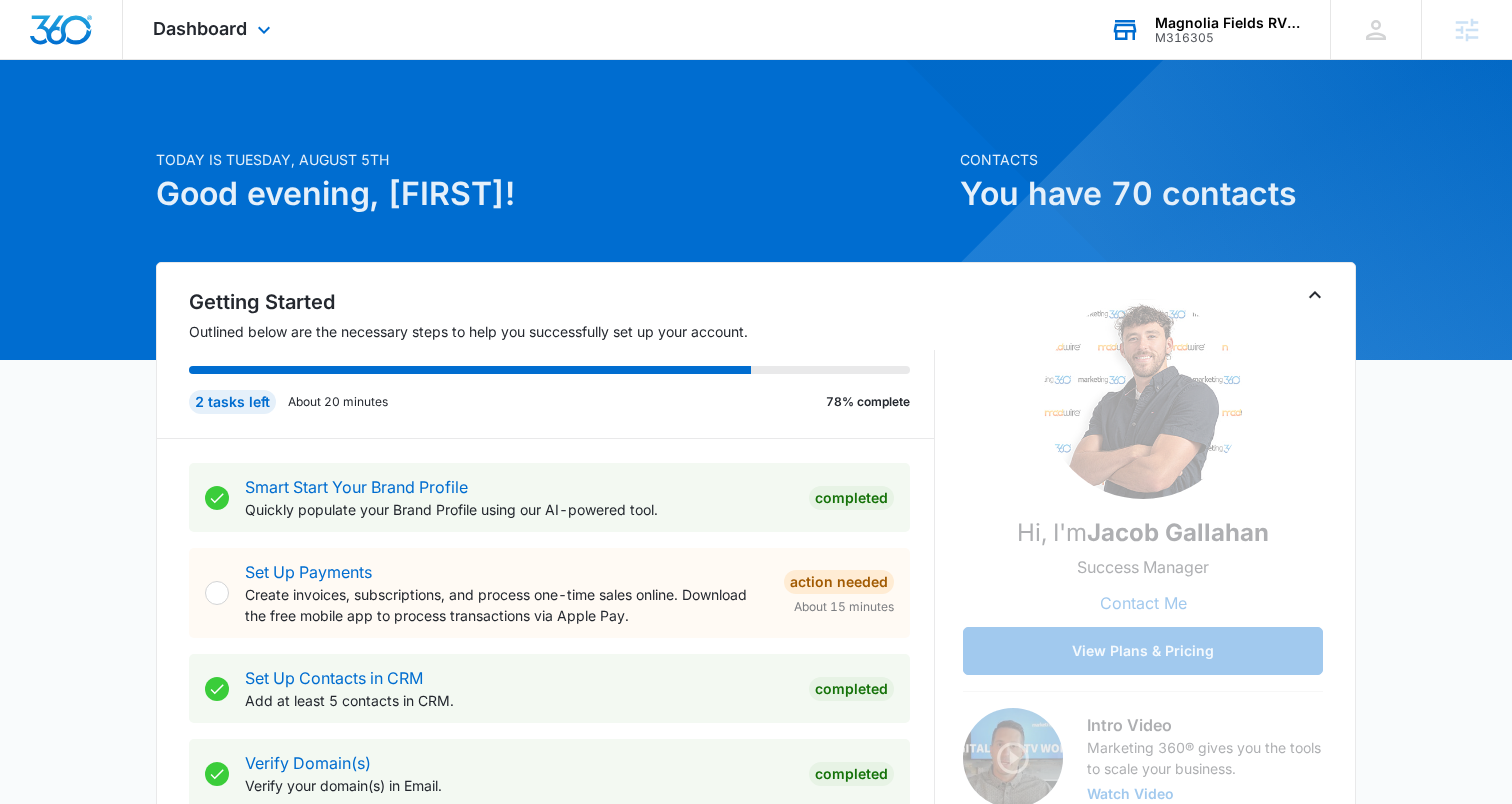 click on "M316305" at bounding box center [1228, 38] 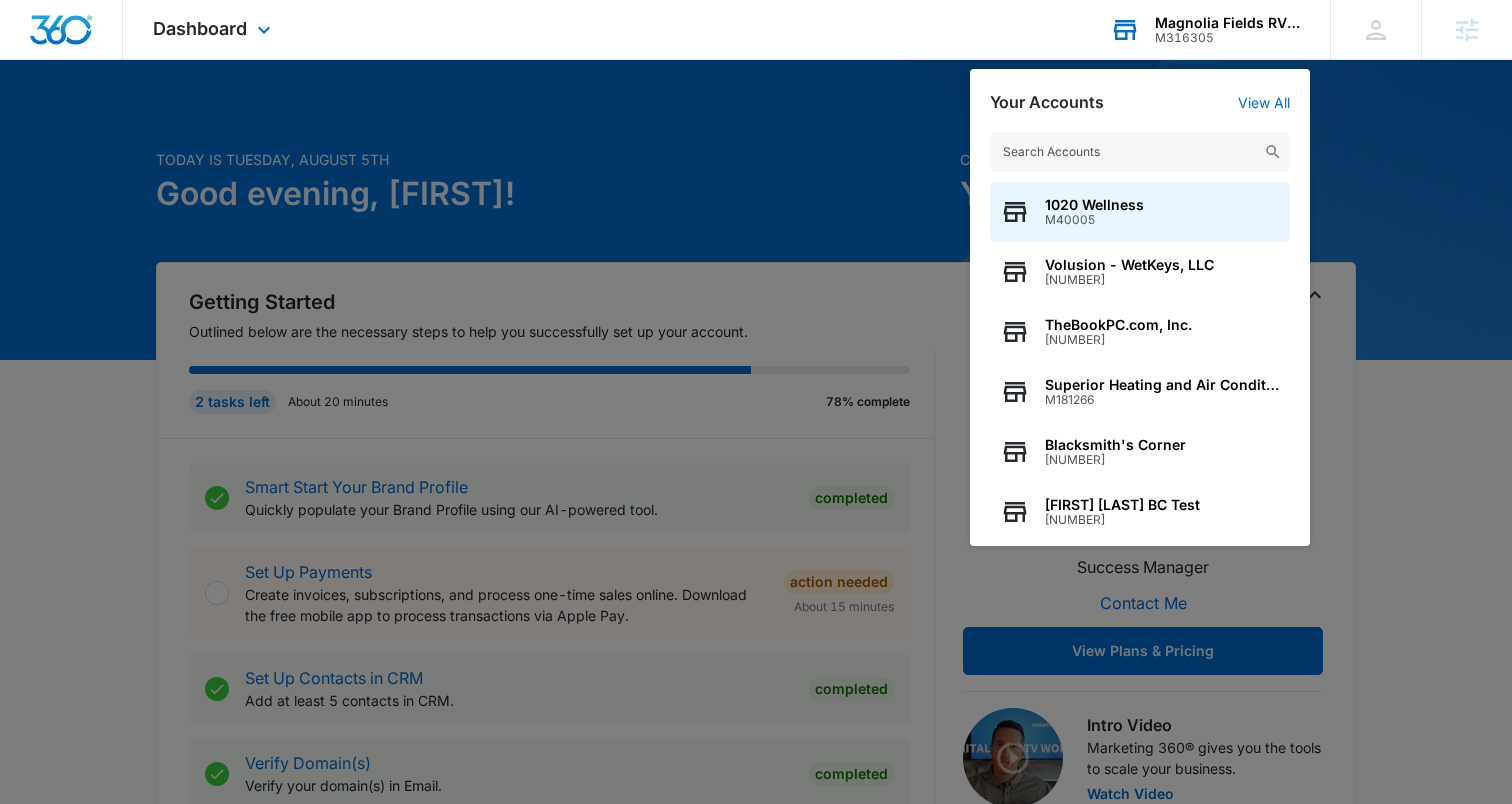 click at bounding box center [1140, 152] 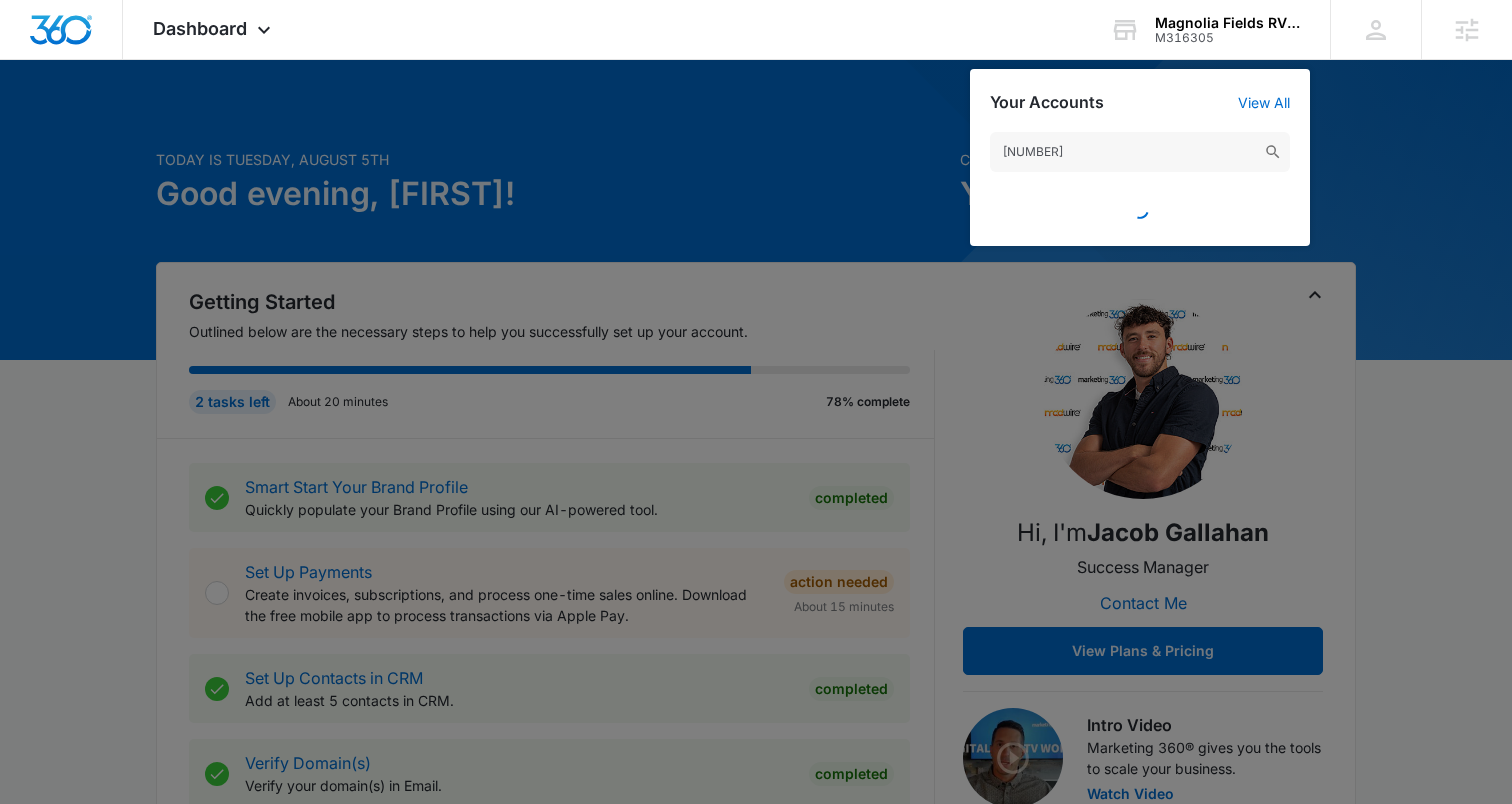 type on "[NUMBER]" 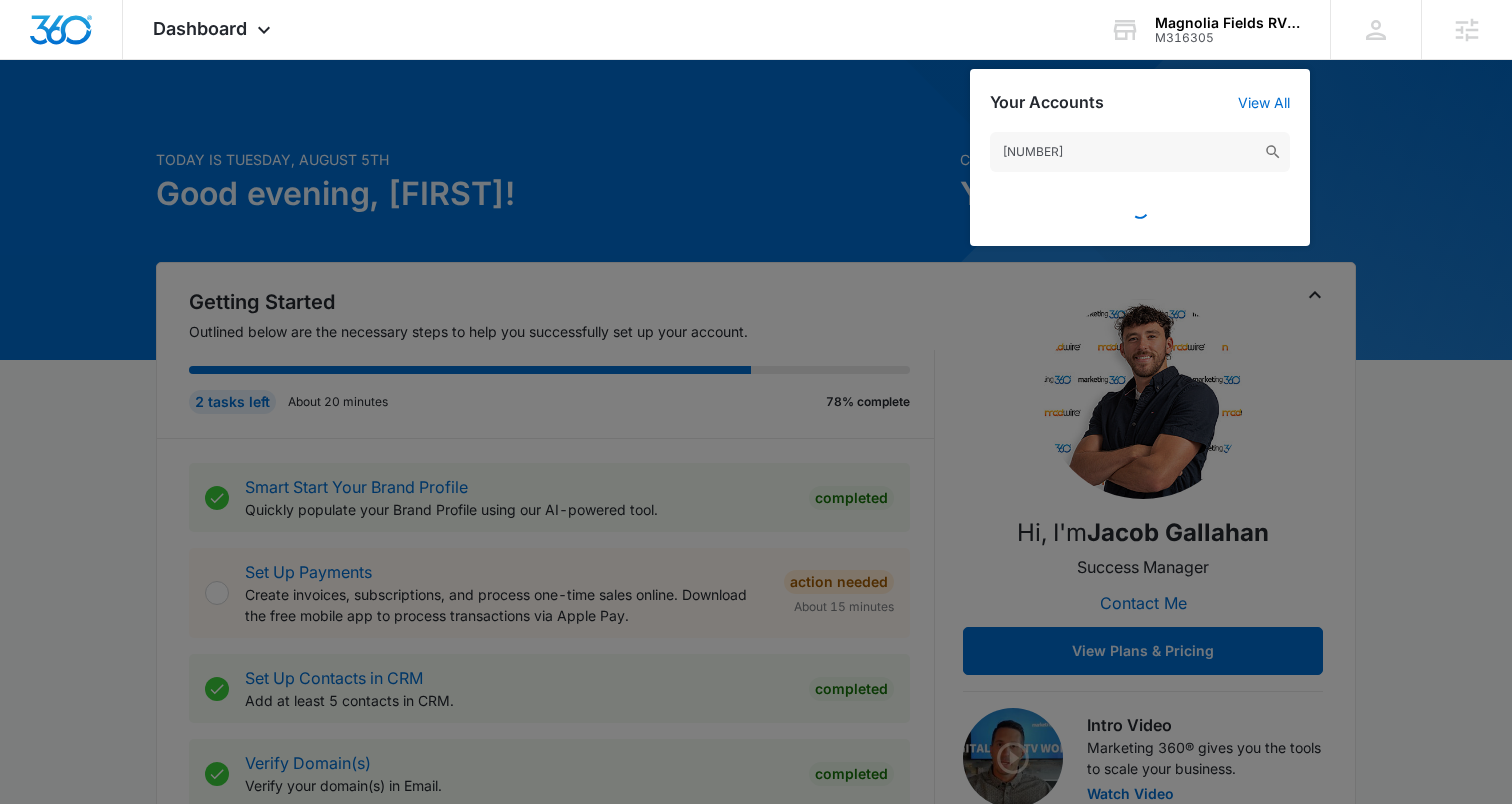 click at bounding box center (756, 402) 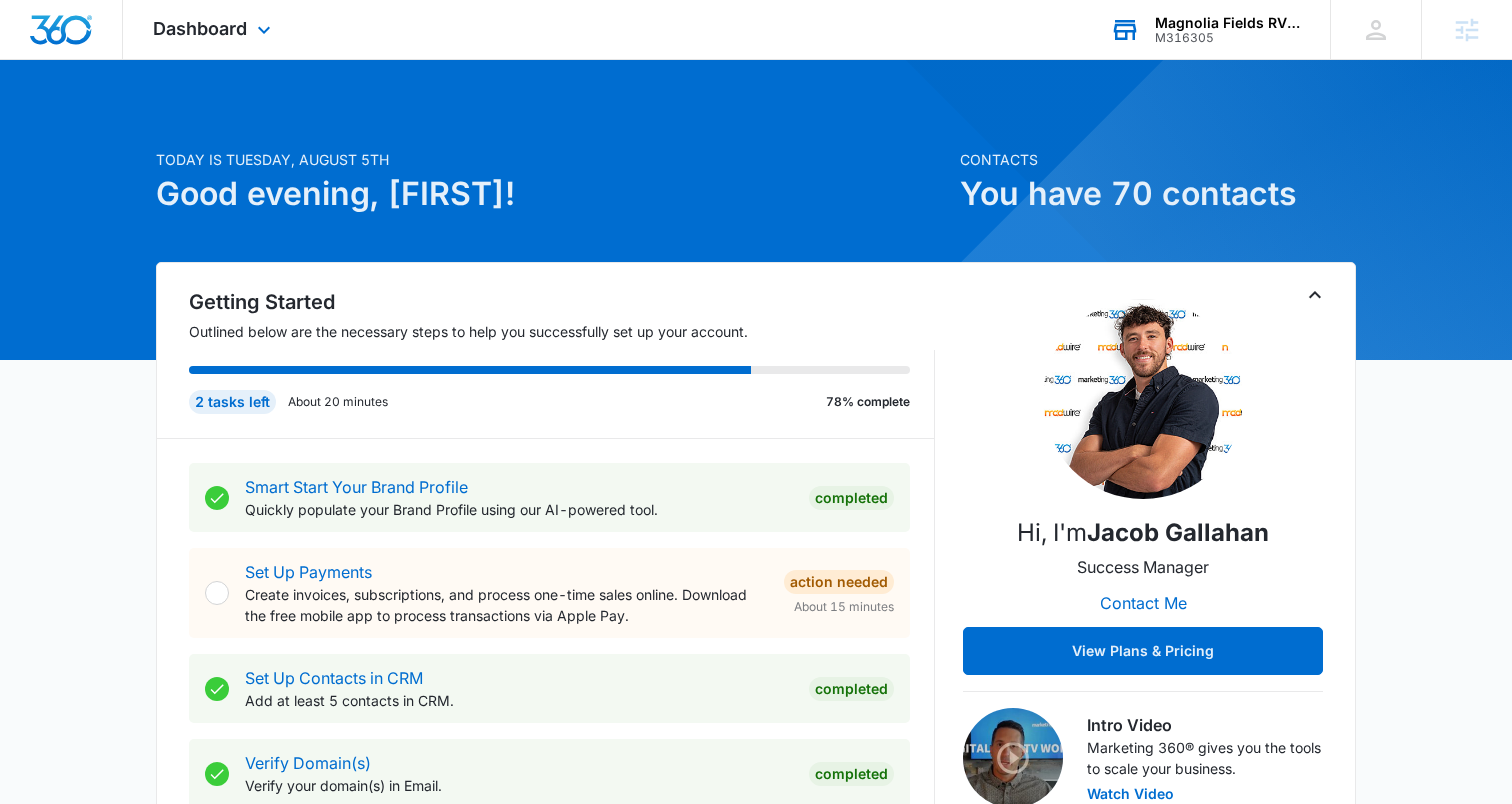 drag, startPoint x: 1192, startPoint y: 23, endPoint x: 1174, endPoint y: 52, distance: 34.132095 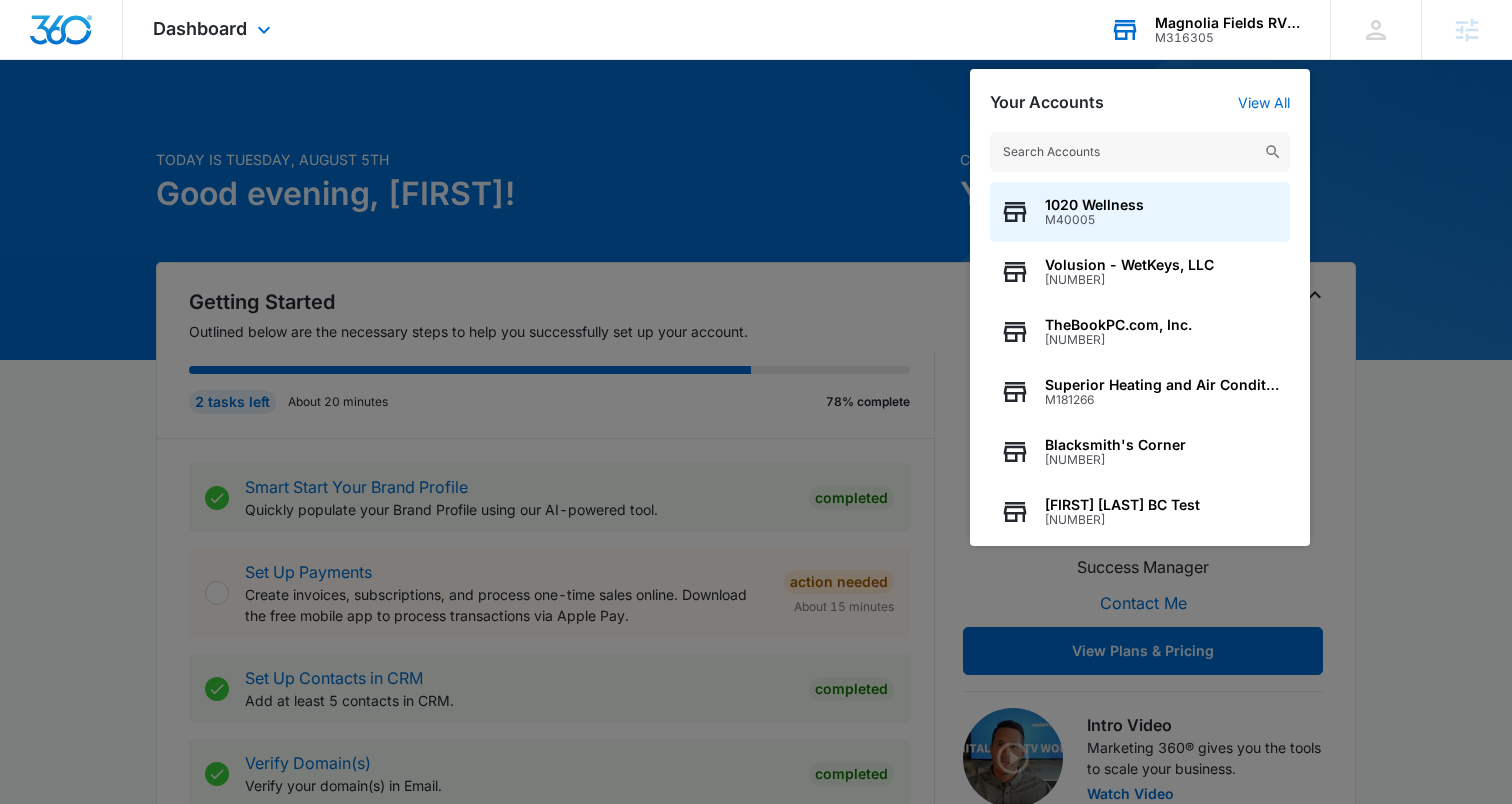 click at bounding box center (1140, 152) 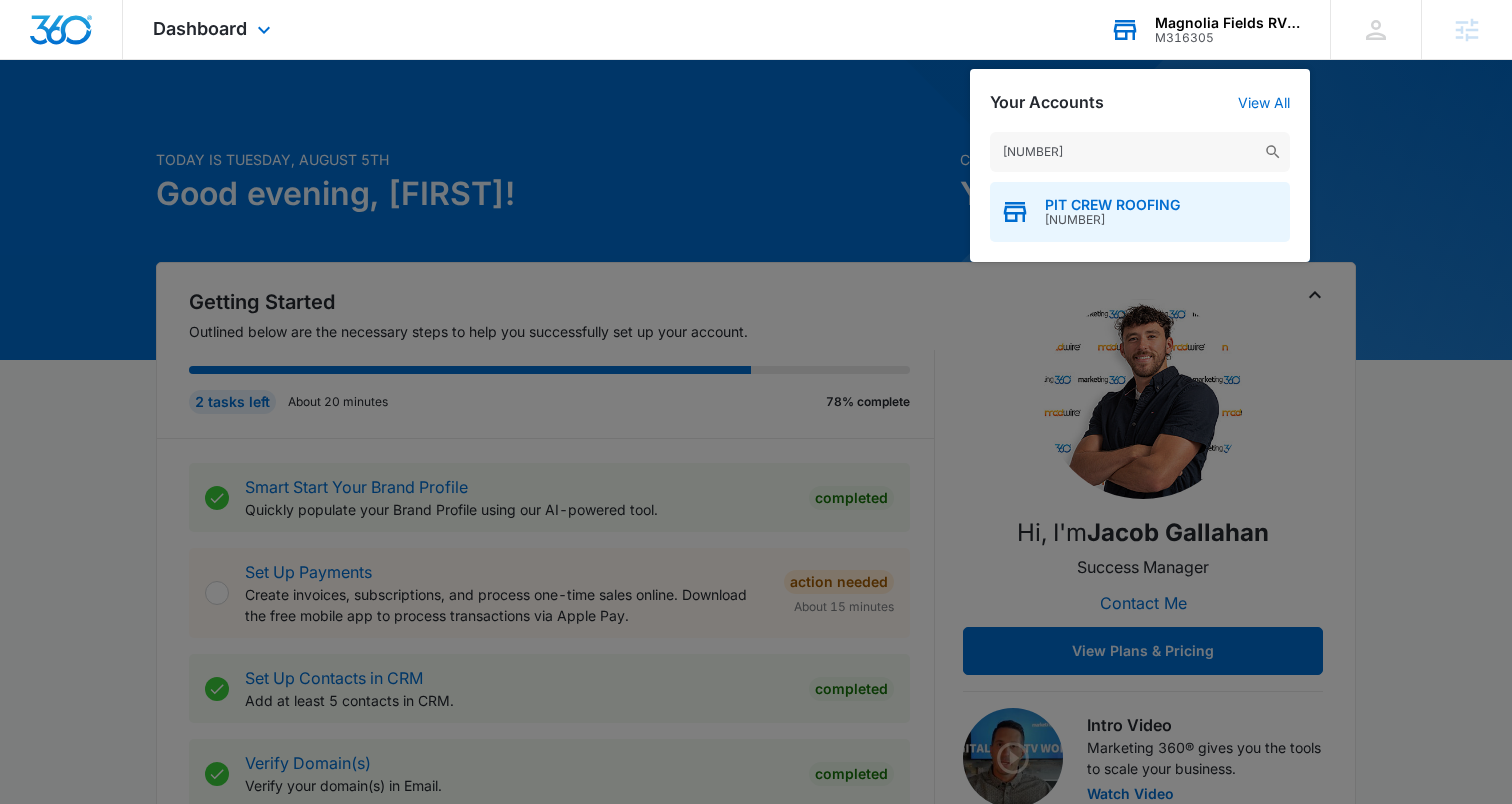 type on "[NUMBER]" 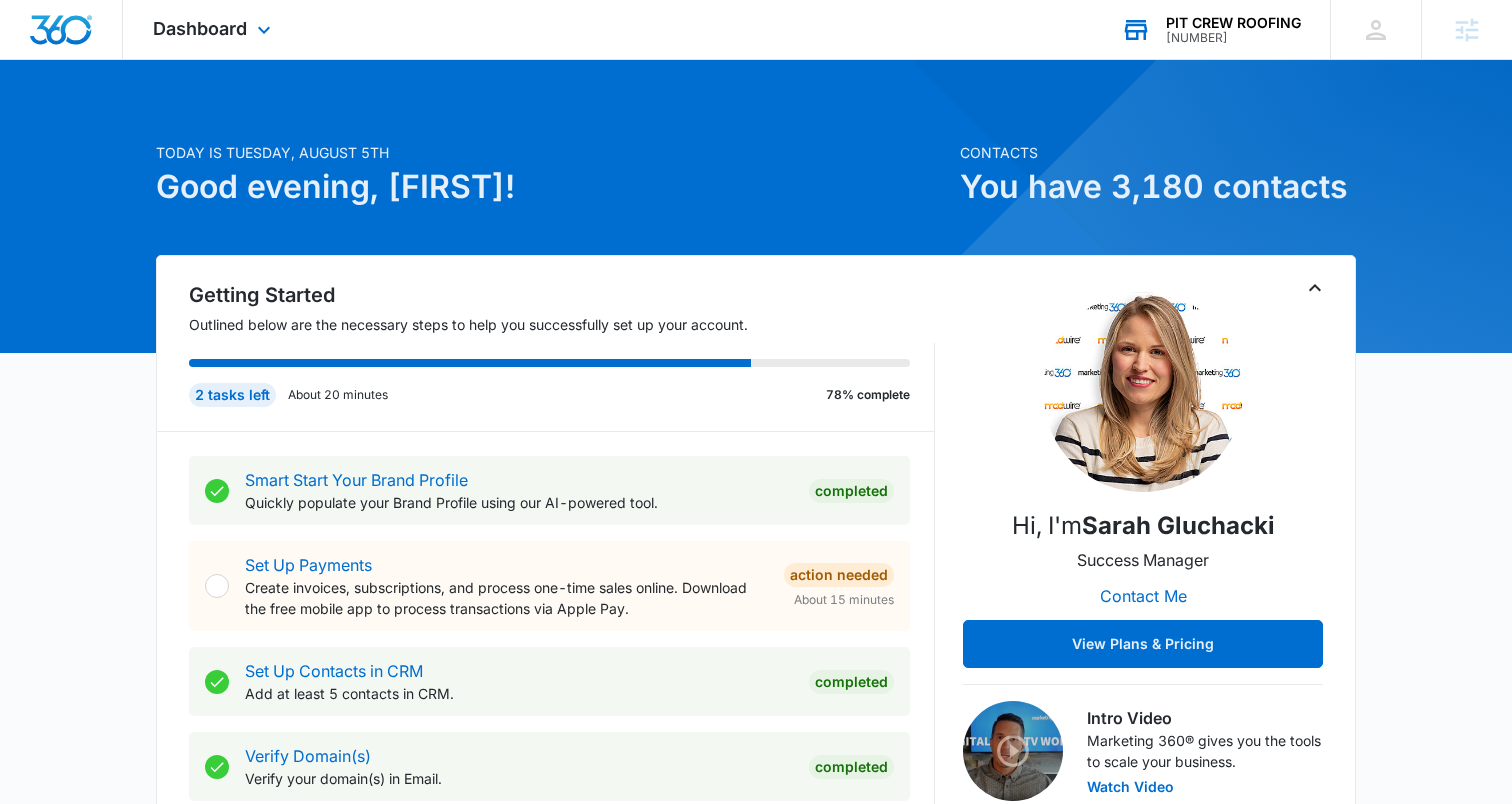 scroll, scrollTop: 8, scrollLeft: 0, axis: vertical 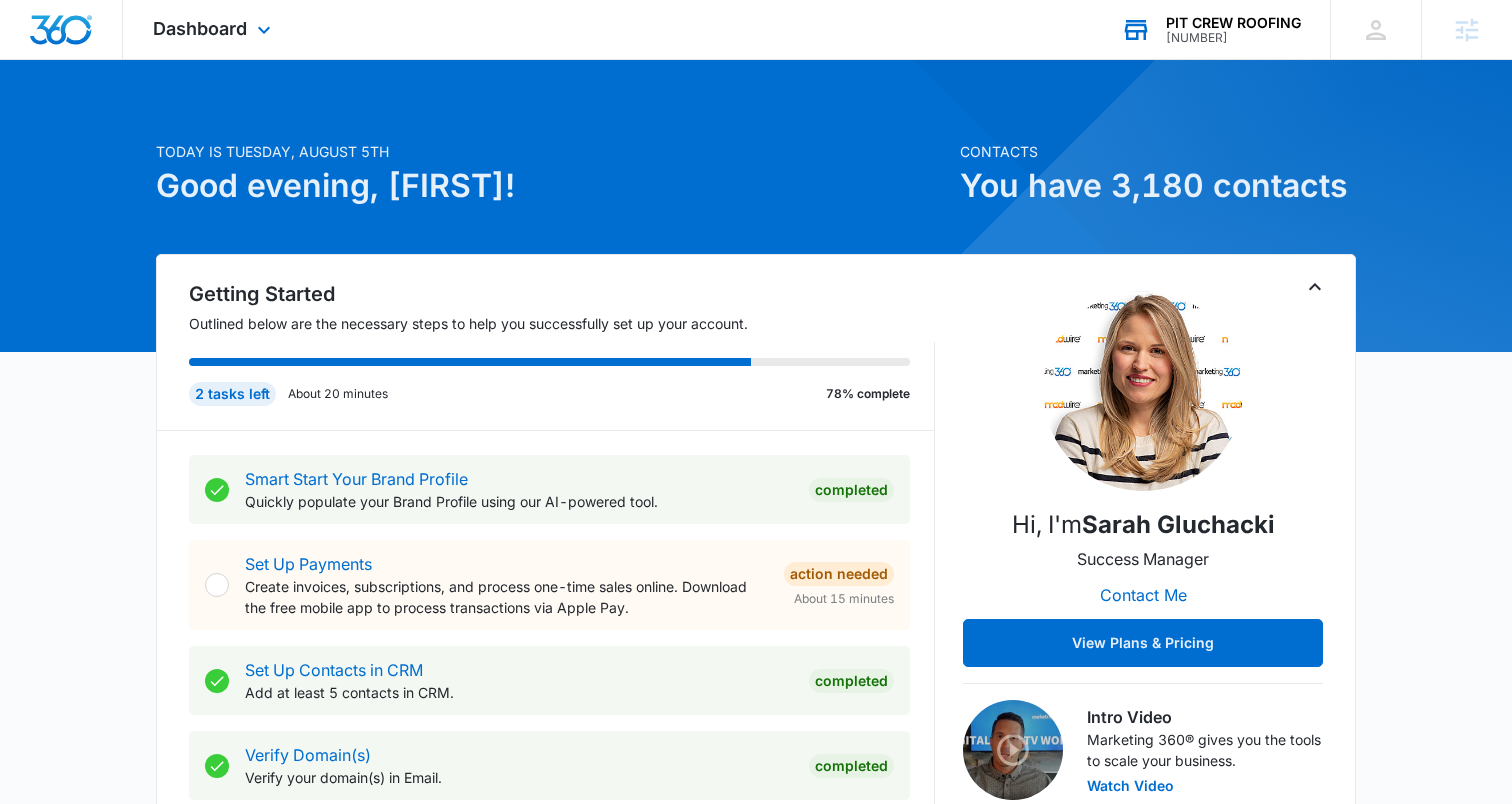 click on "Dashboard Apps Reputation Forms CRM Email Social Content Ads Intelligence Files Brand Settings" at bounding box center (214, 29) 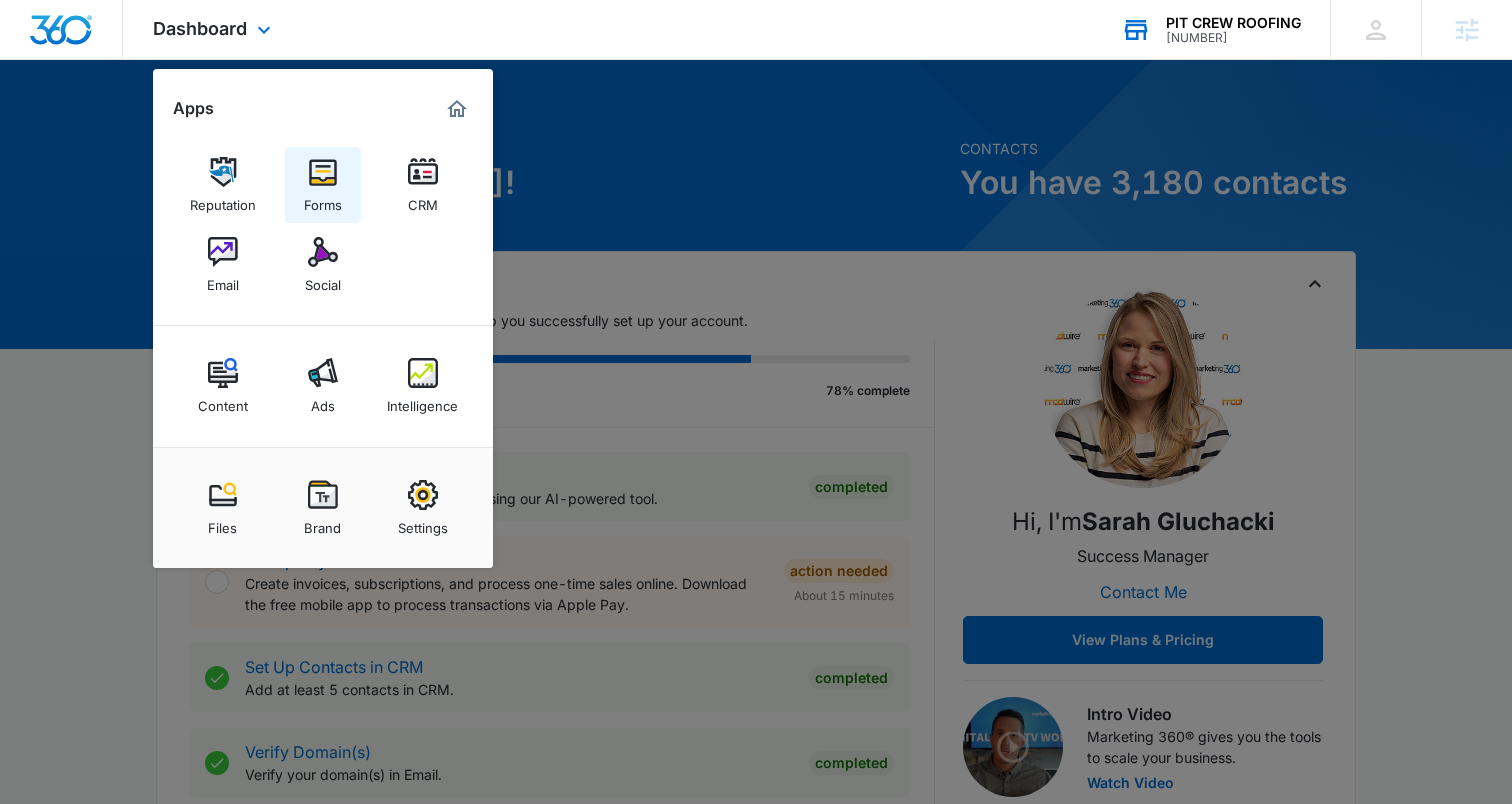 scroll, scrollTop: 14, scrollLeft: 0, axis: vertical 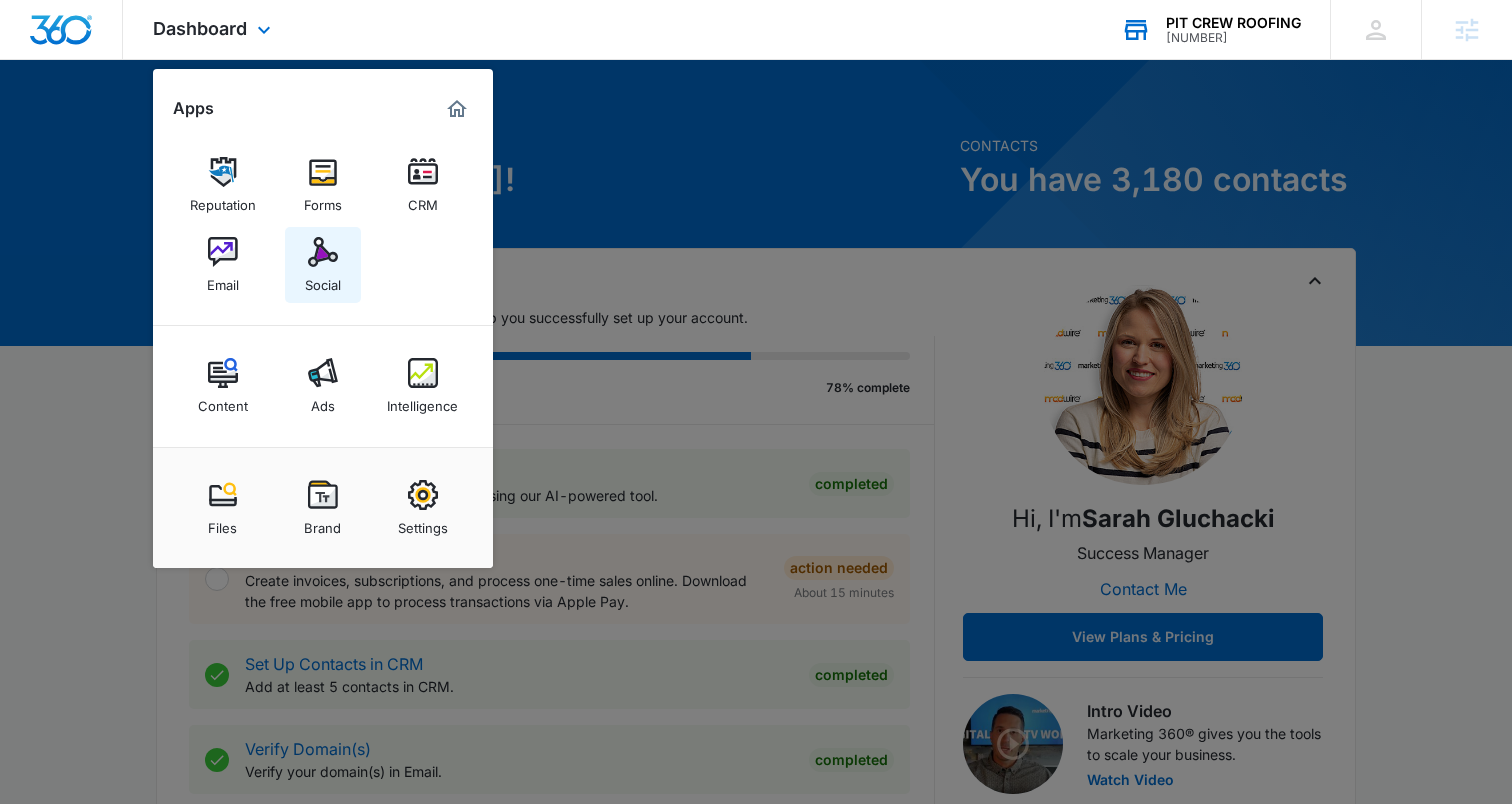 click at bounding box center (323, 252) 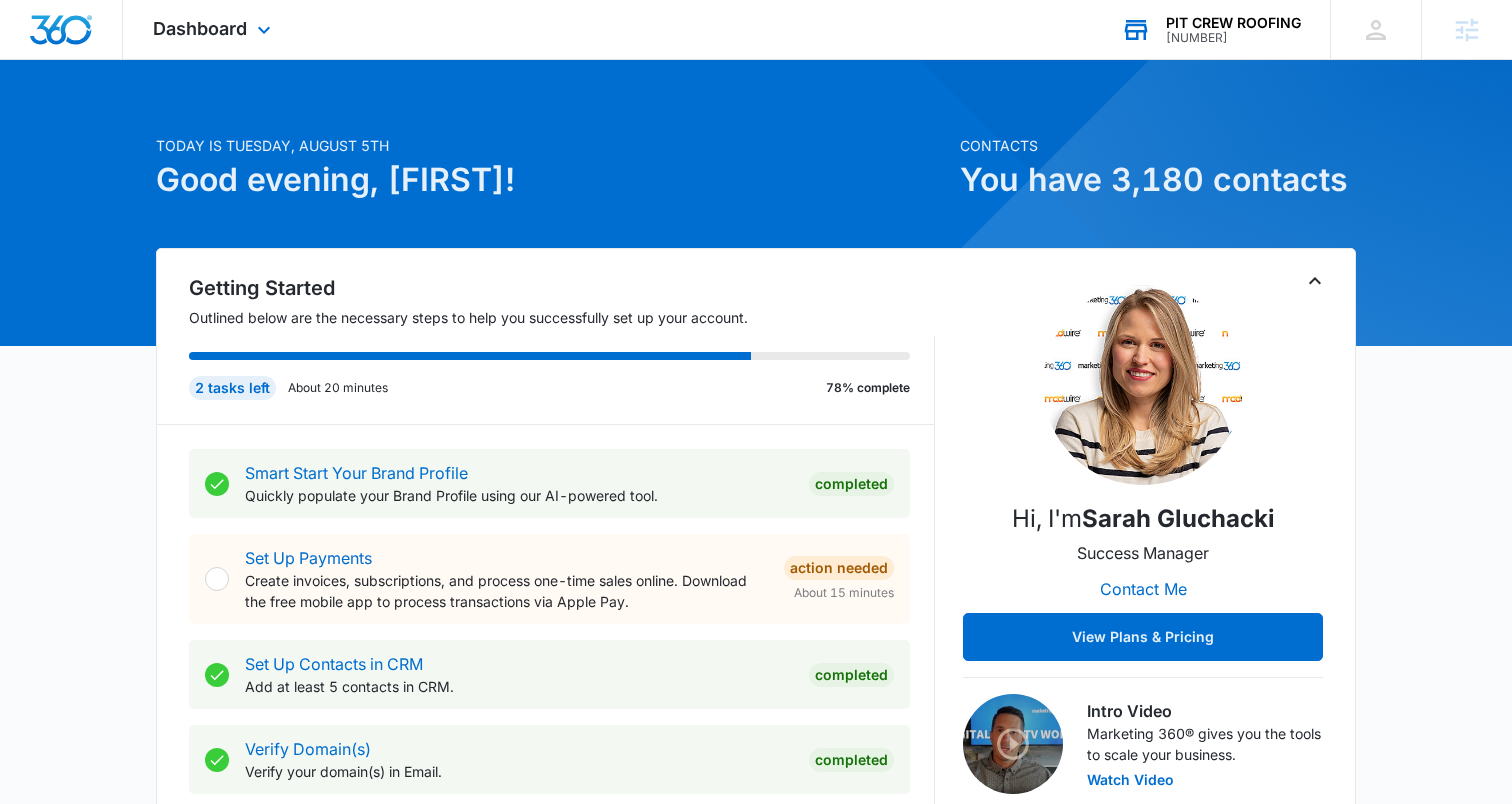 scroll, scrollTop: 0, scrollLeft: 0, axis: both 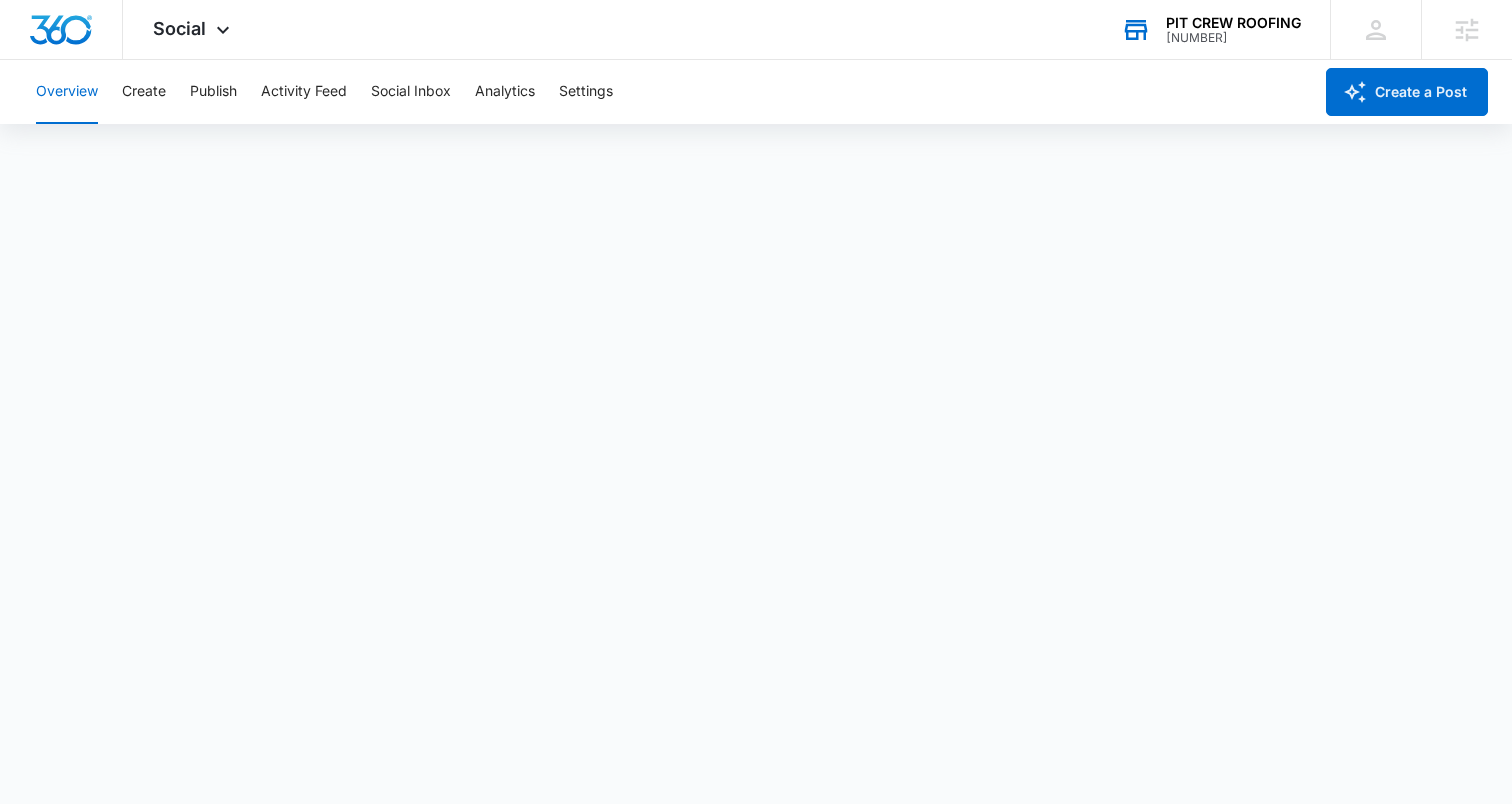 click on "Overview Create Publish Activity Feed Social Inbox Analytics Settings" at bounding box center (668, 92) 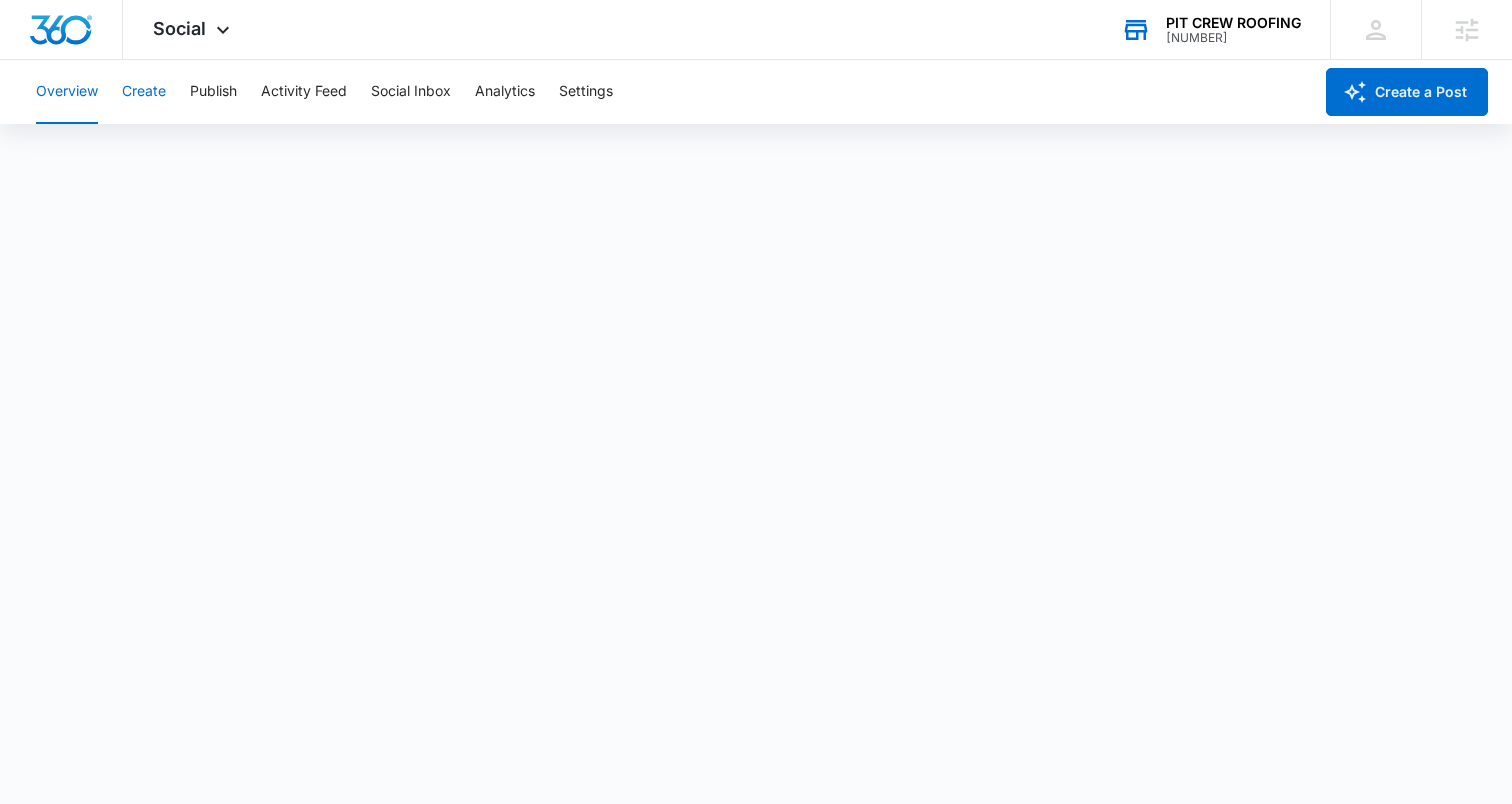 click on "Create" at bounding box center (144, 92) 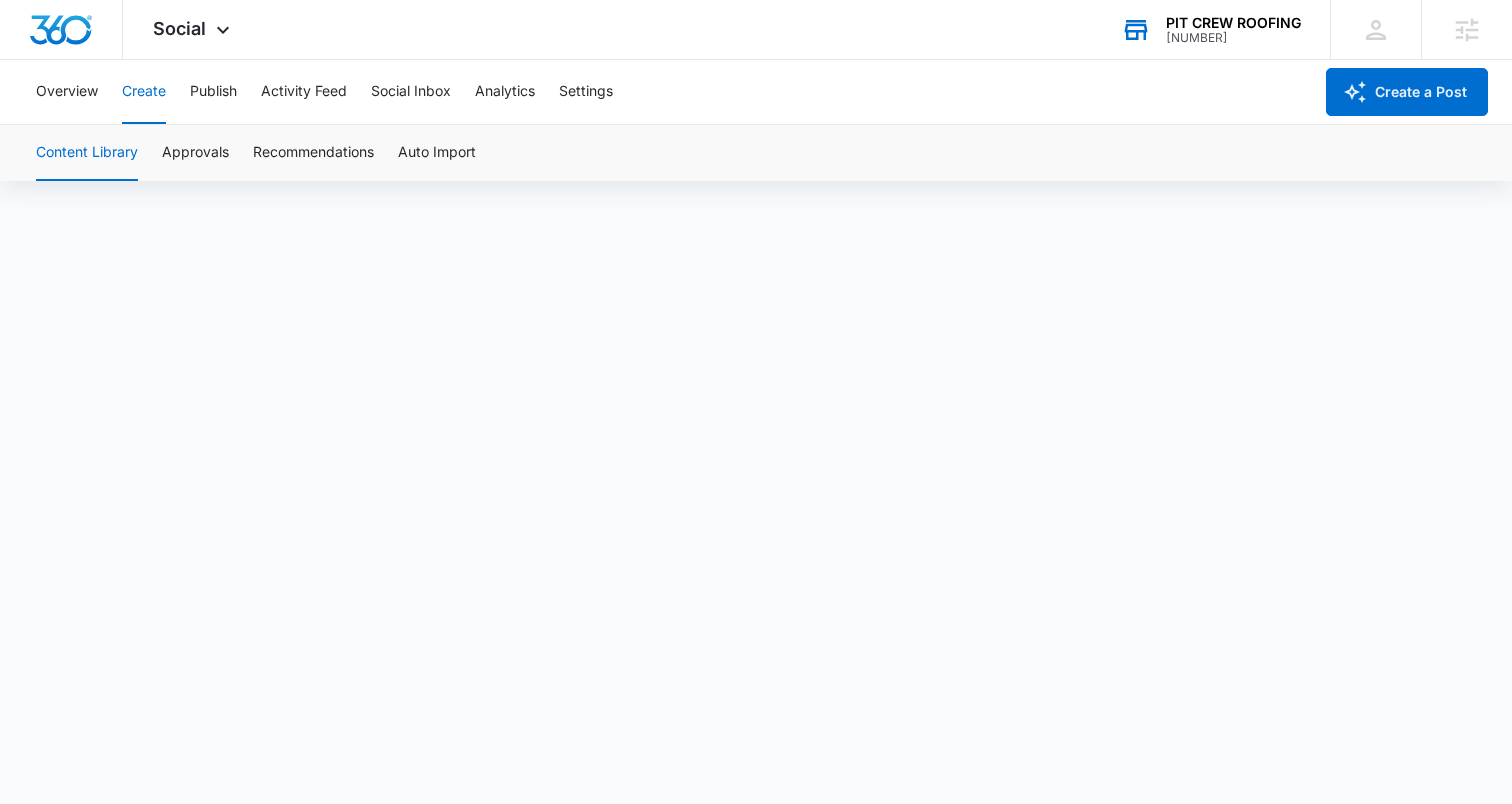 scroll, scrollTop: 0, scrollLeft: 0, axis: both 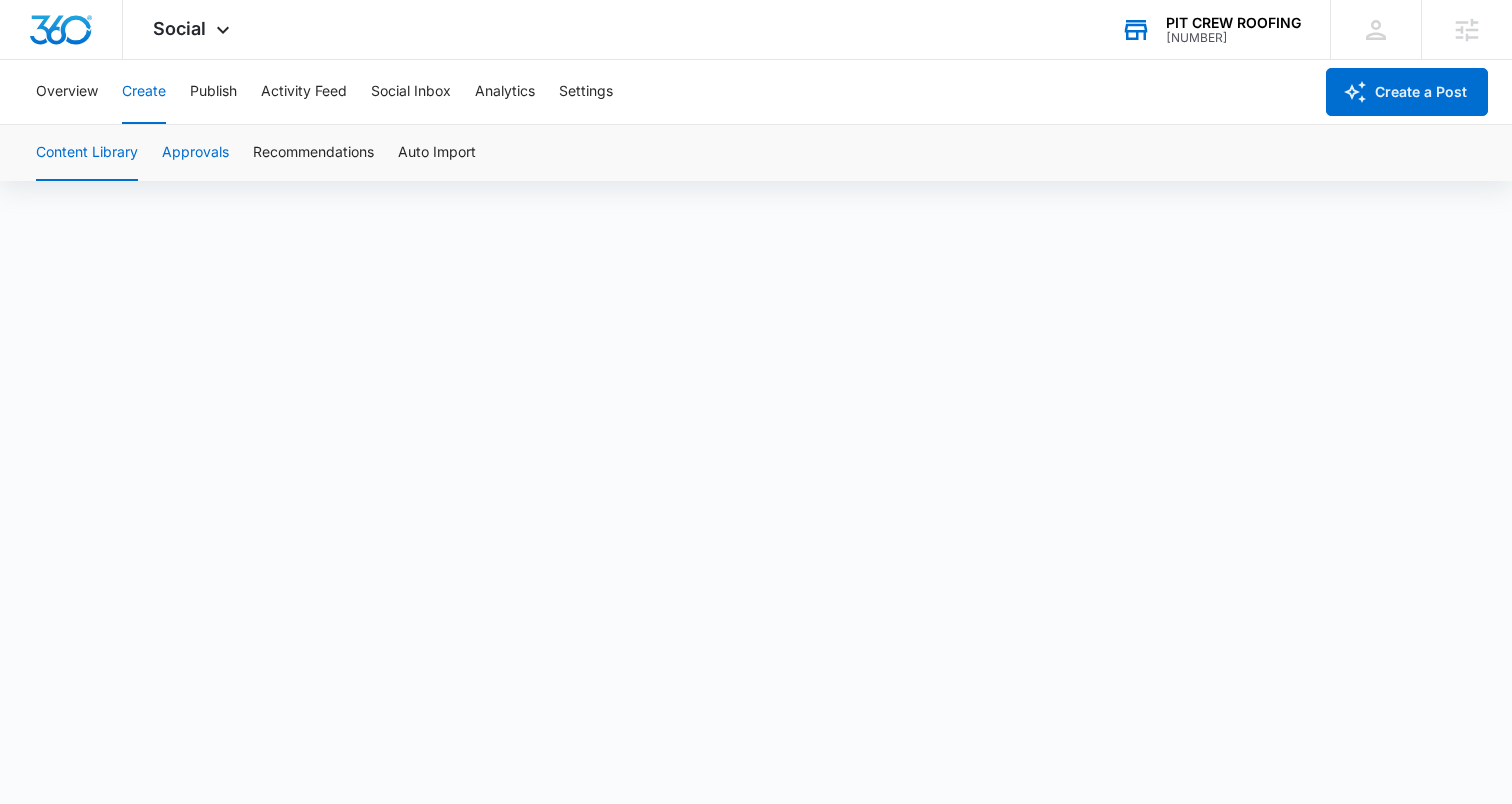 click on "Approvals" at bounding box center [195, 153] 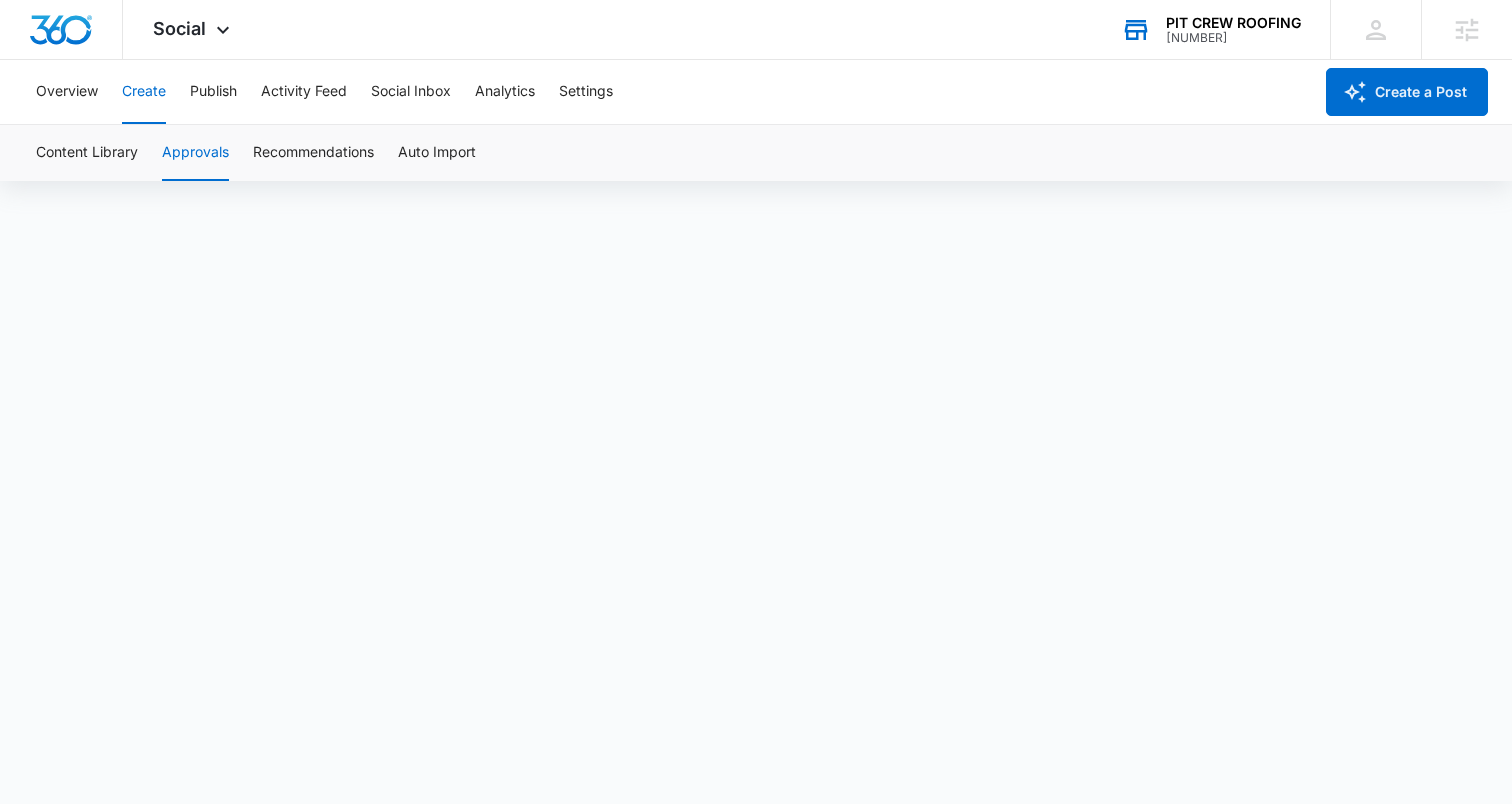 scroll, scrollTop: 0, scrollLeft: 0, axis: both 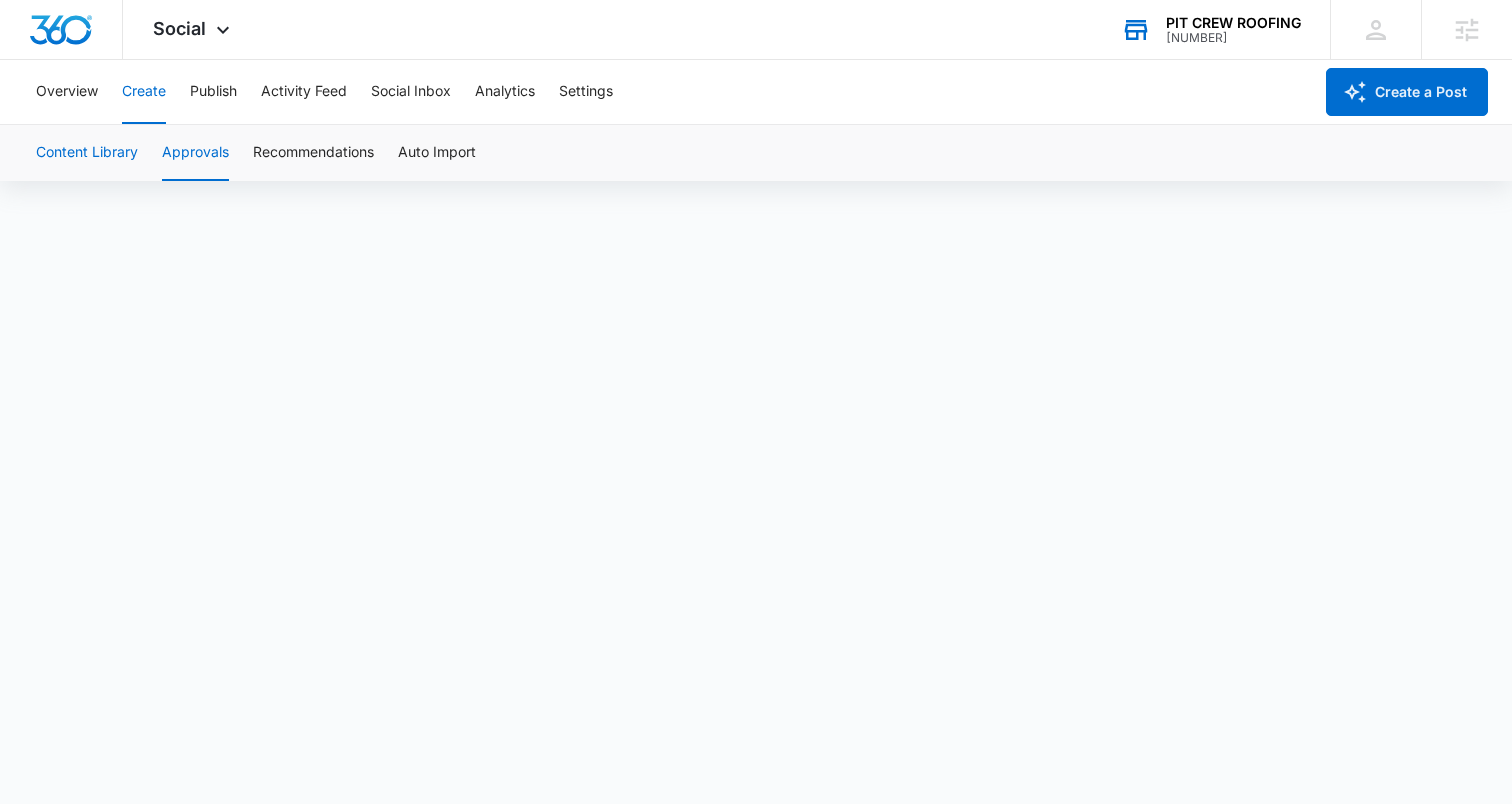 click on "Content Library" at bounding box center (87, 153) 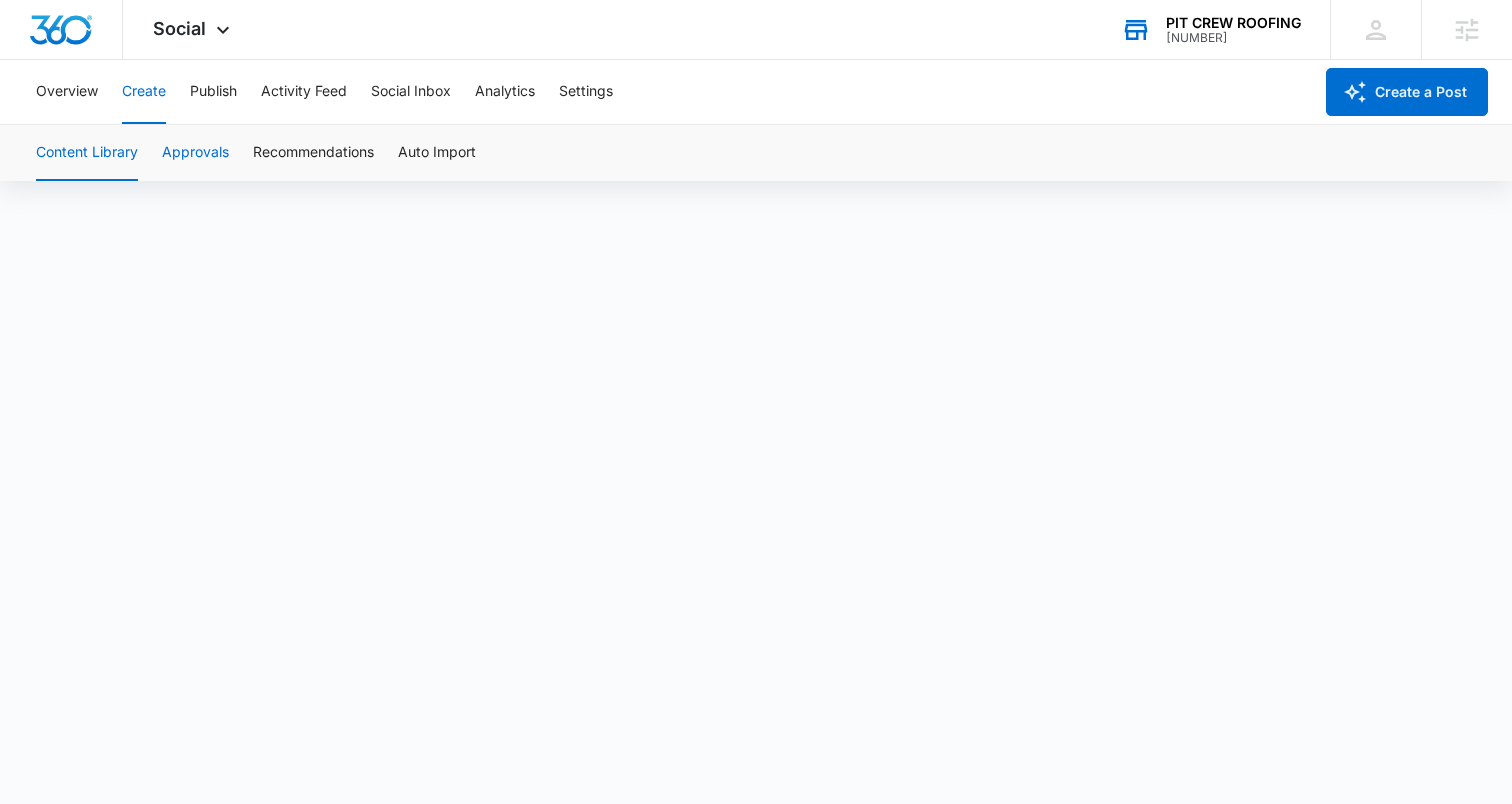click on "Approvals" at bounding box center (195, 153) 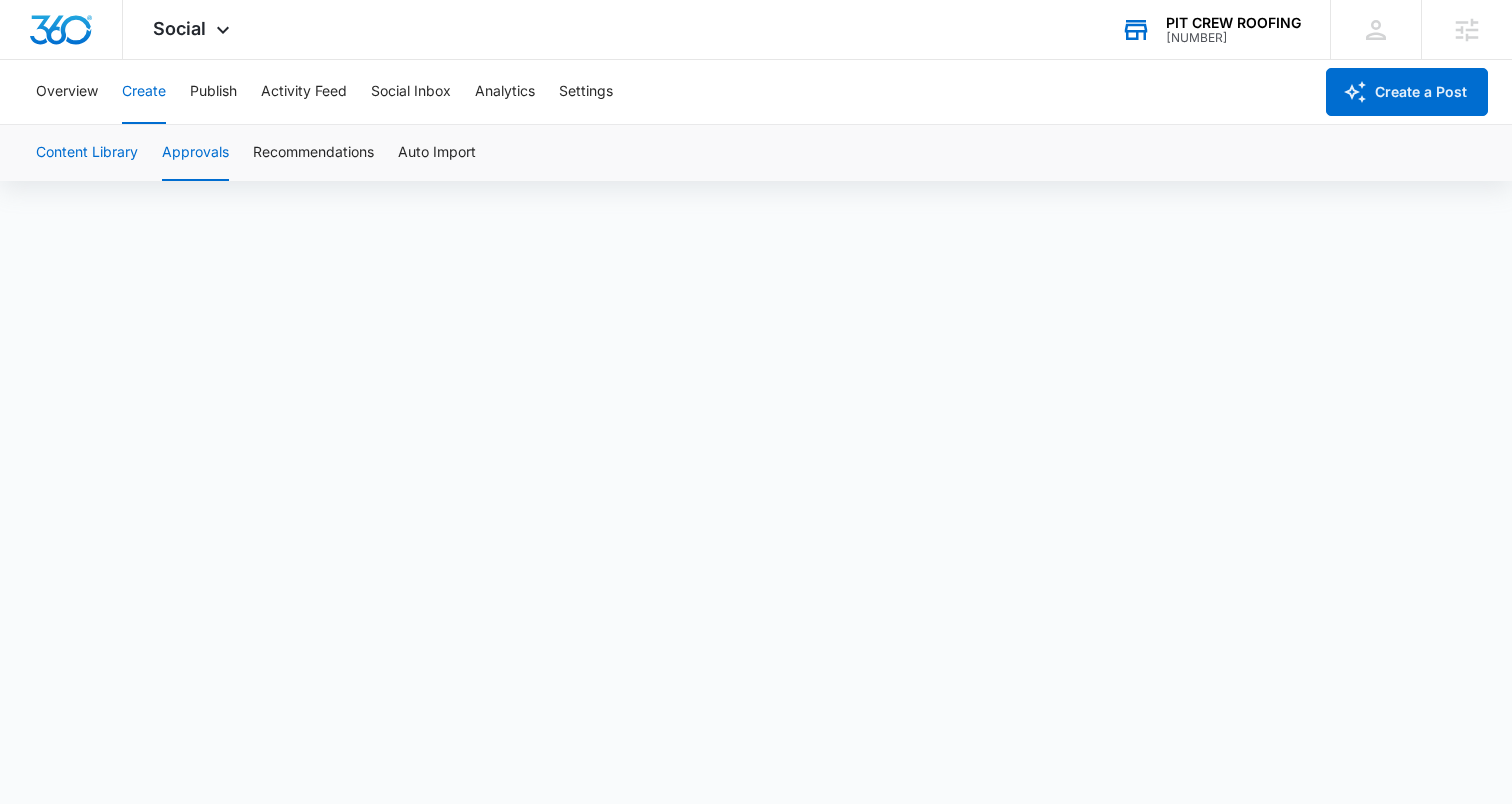 click on "Content Library" at bounding box center (87, 153) 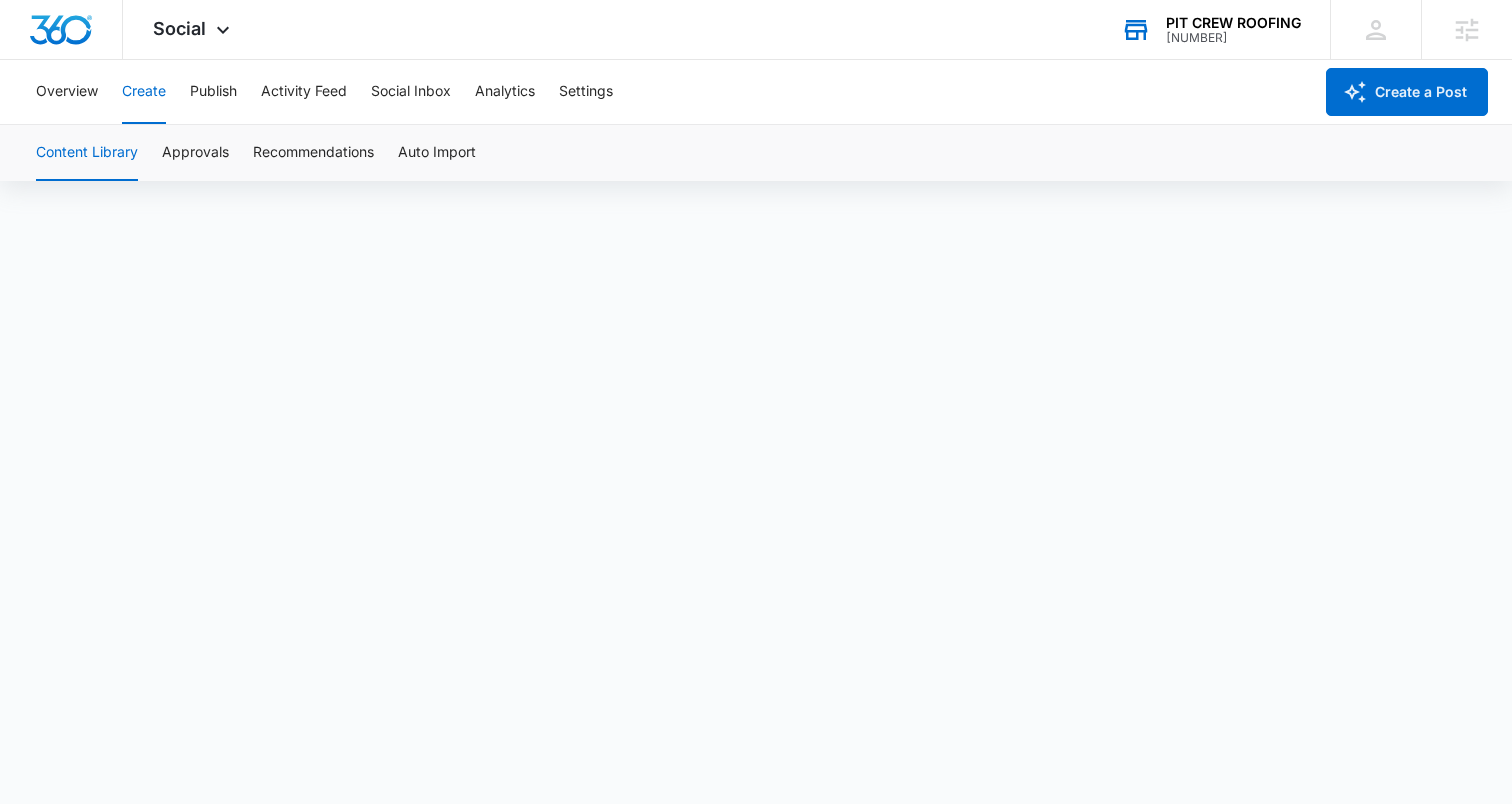 scroll, scrollTop: 1, scrollLeft: 0, axis: vertical 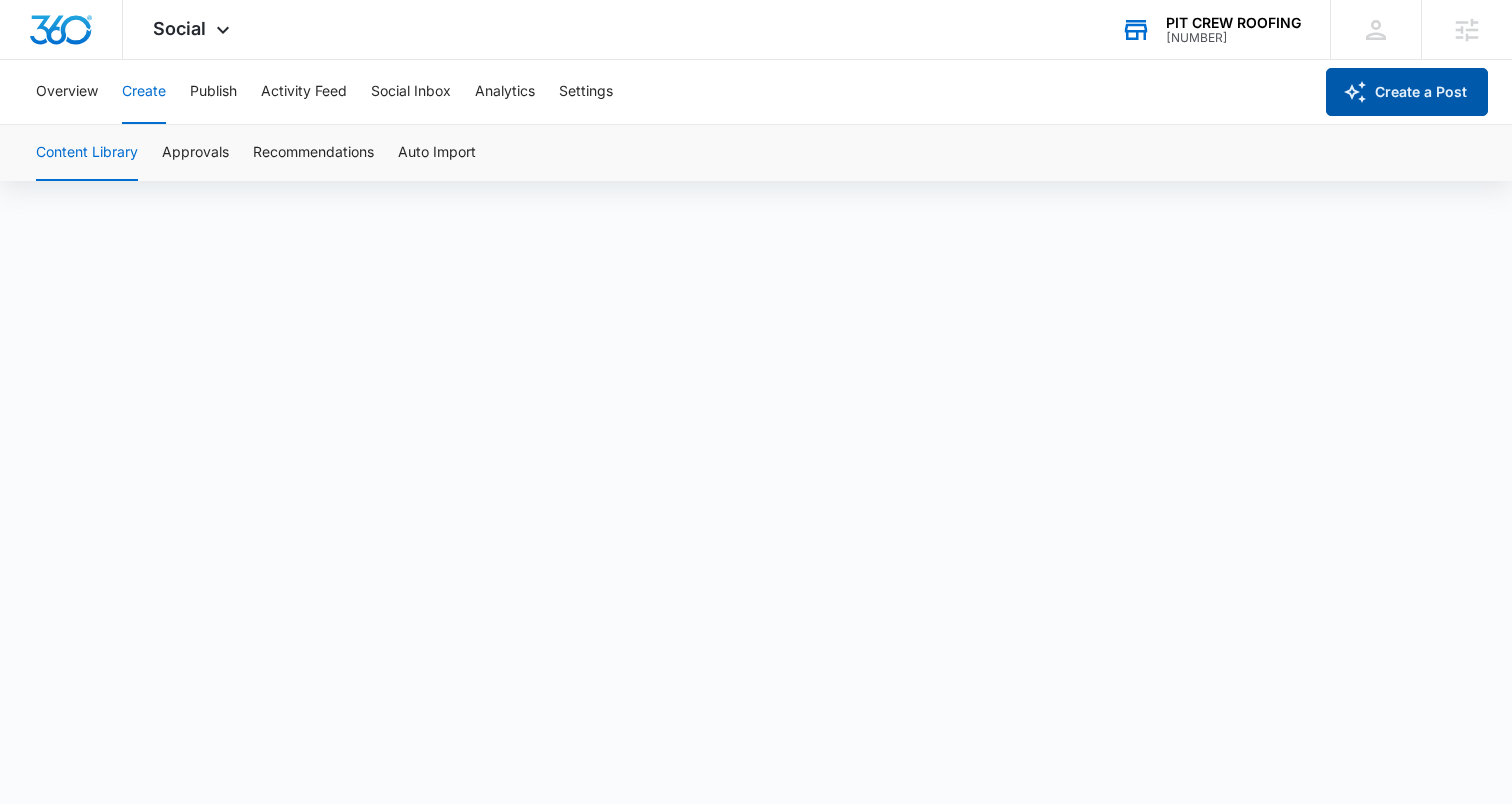 click on "Create a Post" at bounding box center [1407, 92] 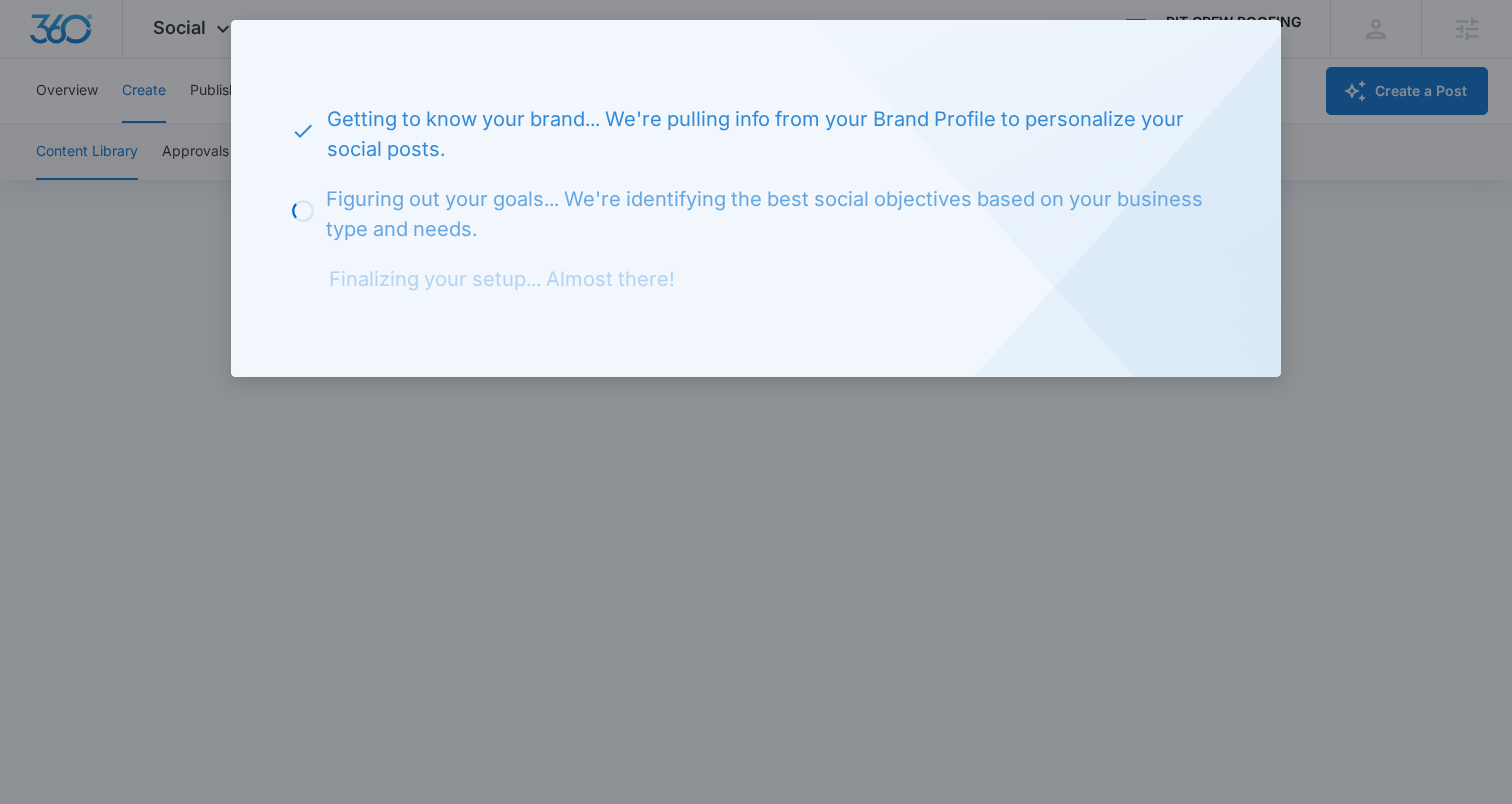 click at bounding box center (756, 402) 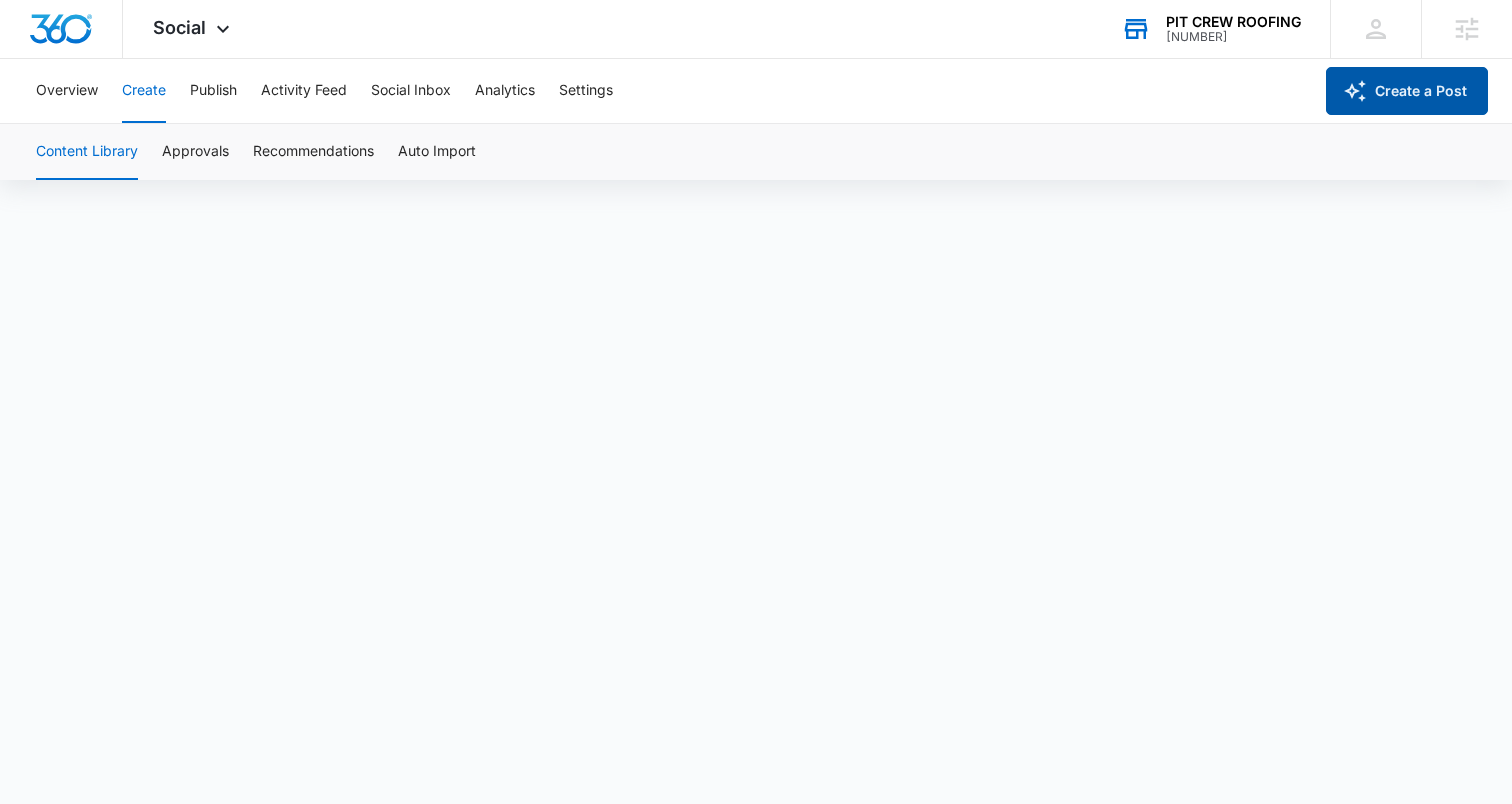 type 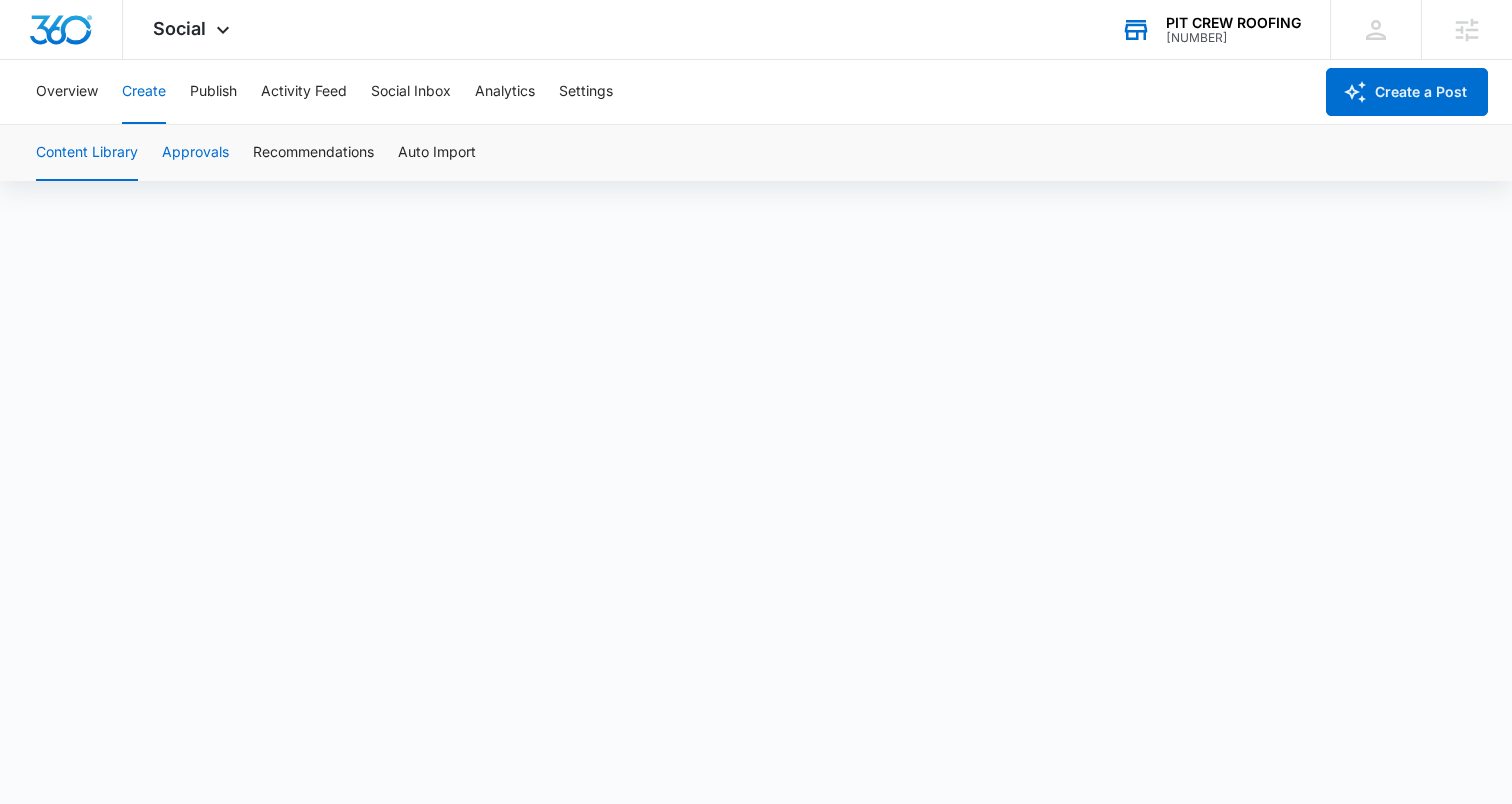 click on "Approvals" at bounding box center (195, 153) 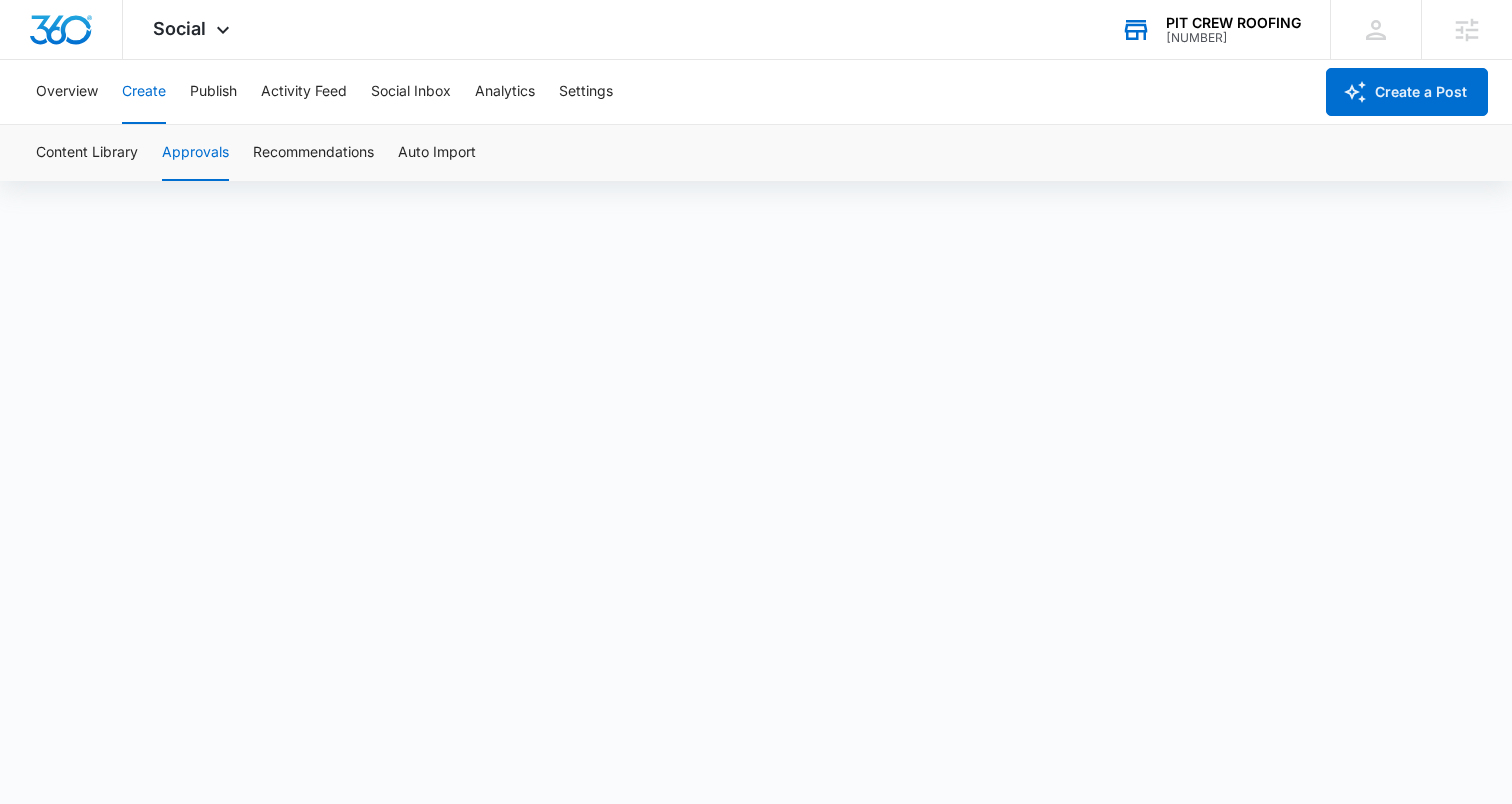 scroll, scrollTop: 0, scrollLeft: 0, axis: both 